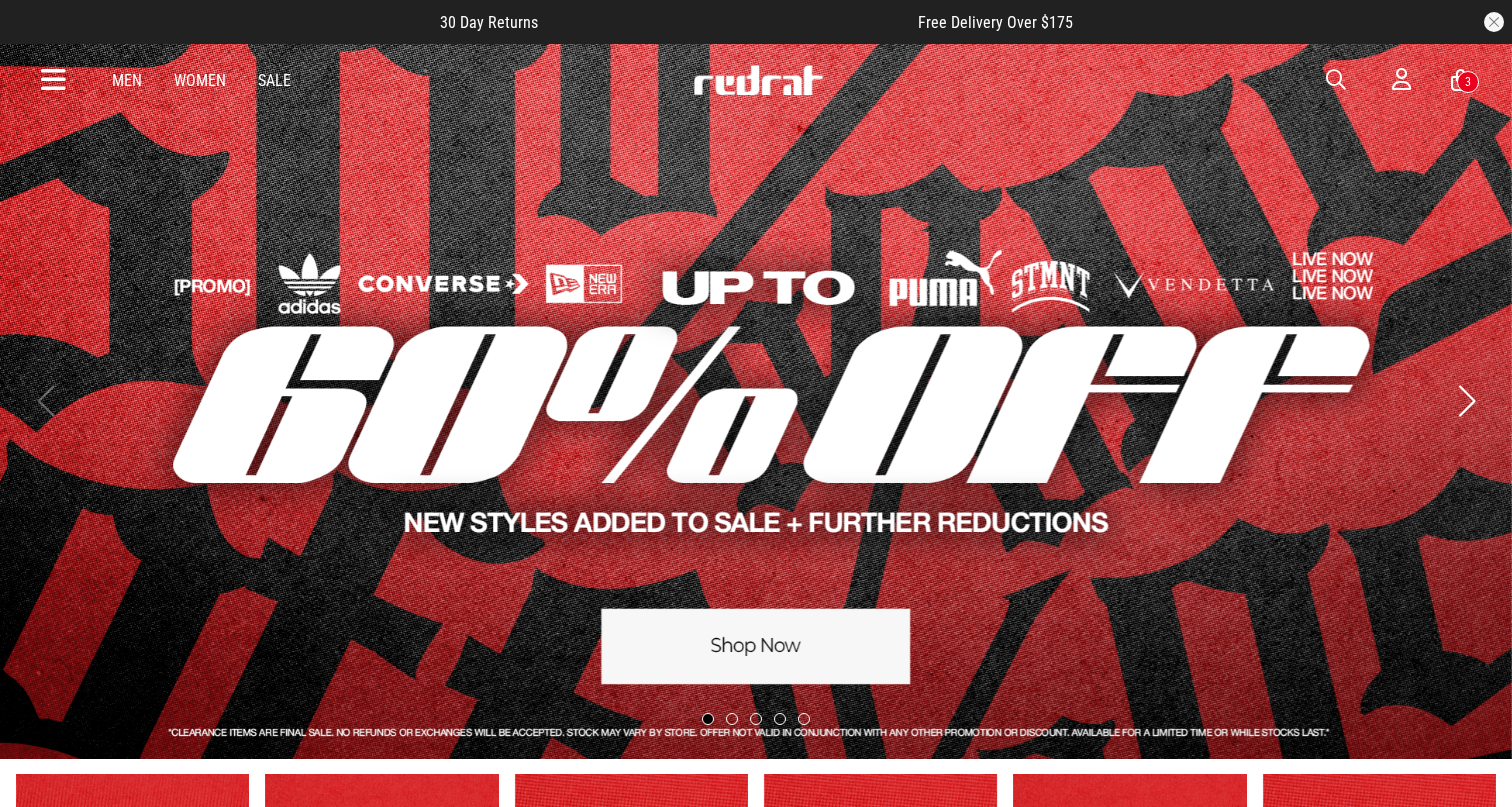 scroll, scrollTop: 0, scrollLeft: 0, axis: both 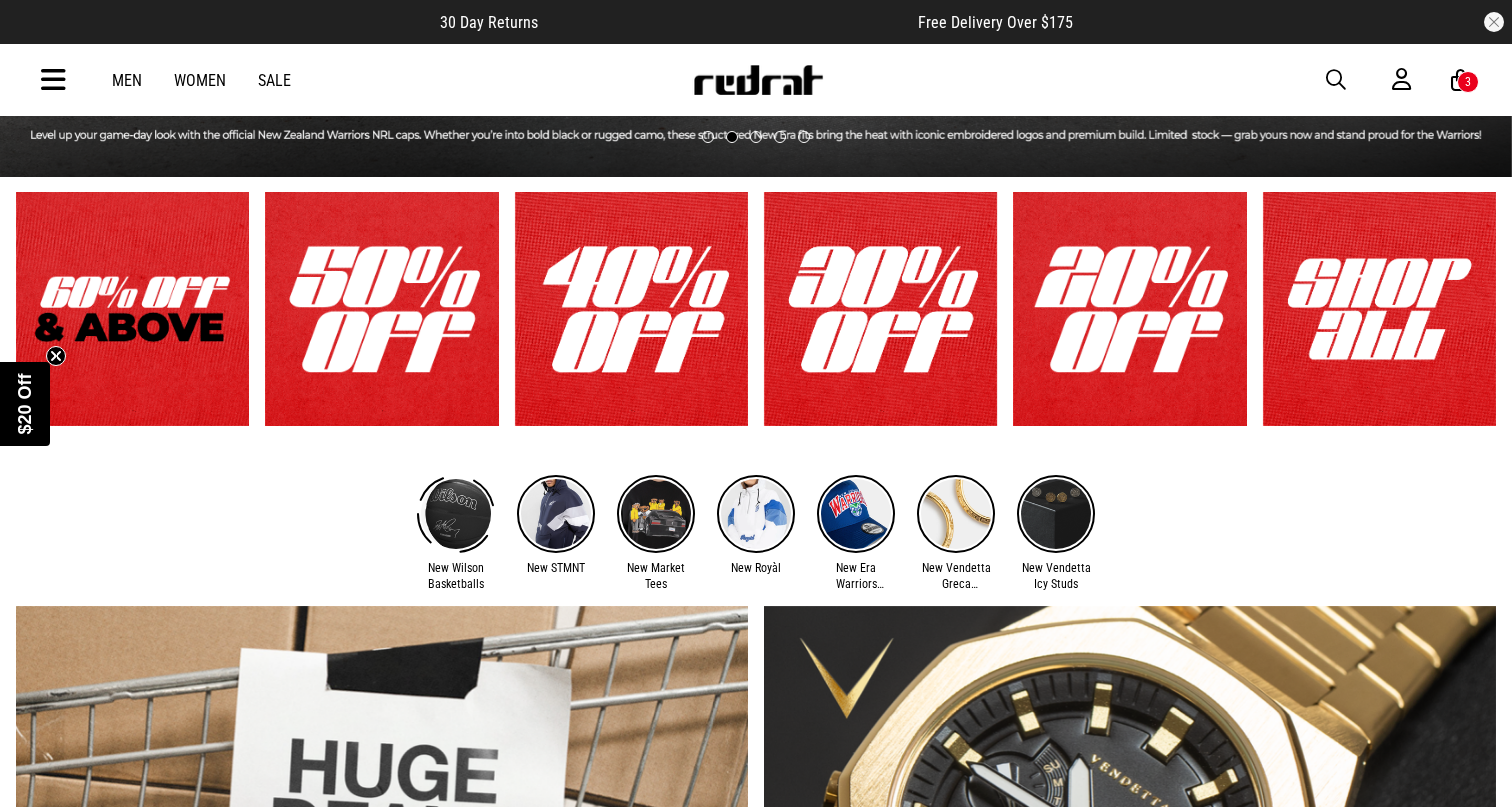 click at bounding box center [381, 308] 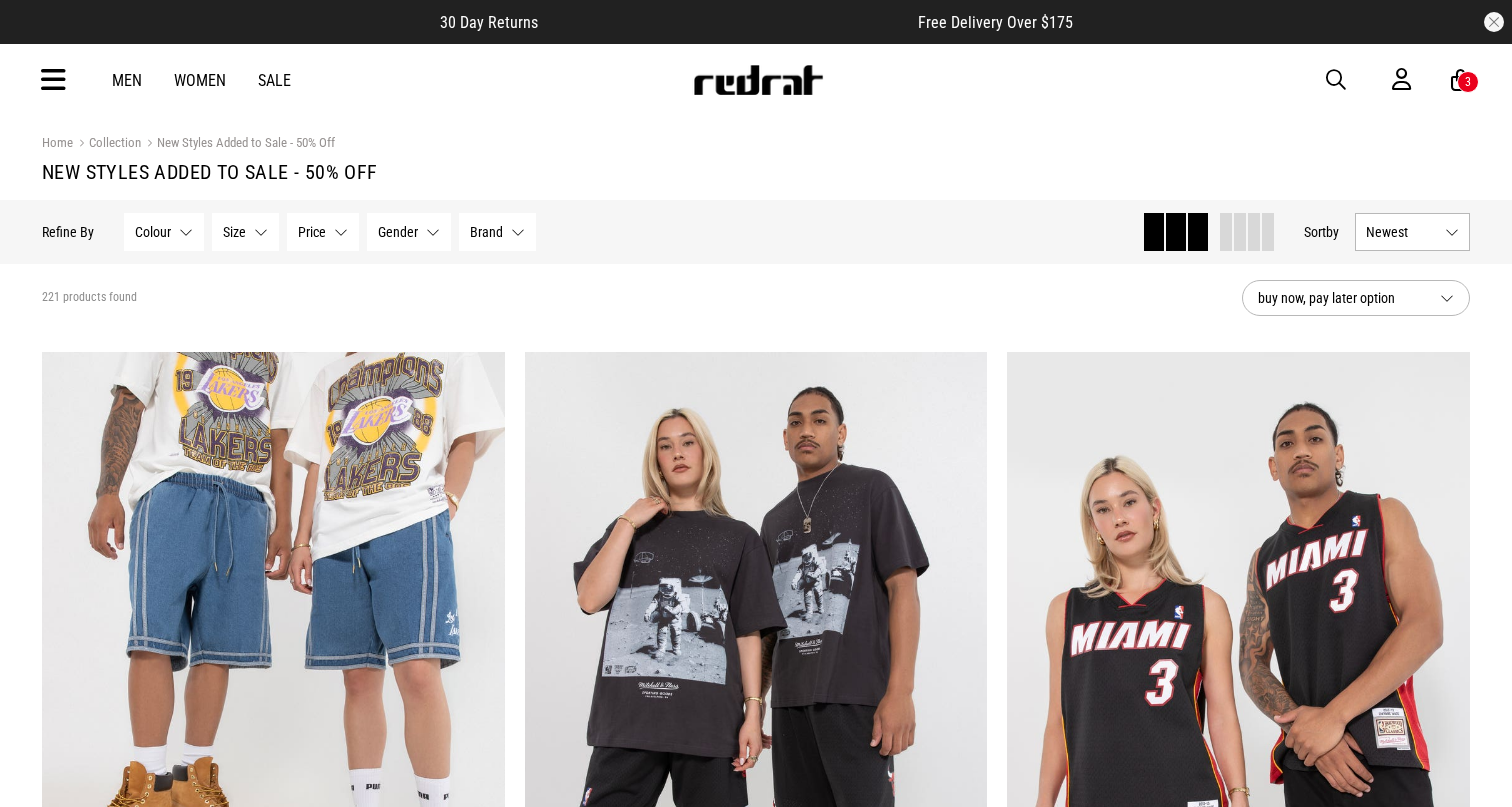 scroll, scrollTop: 0, scrollLeft: 0, axis: both 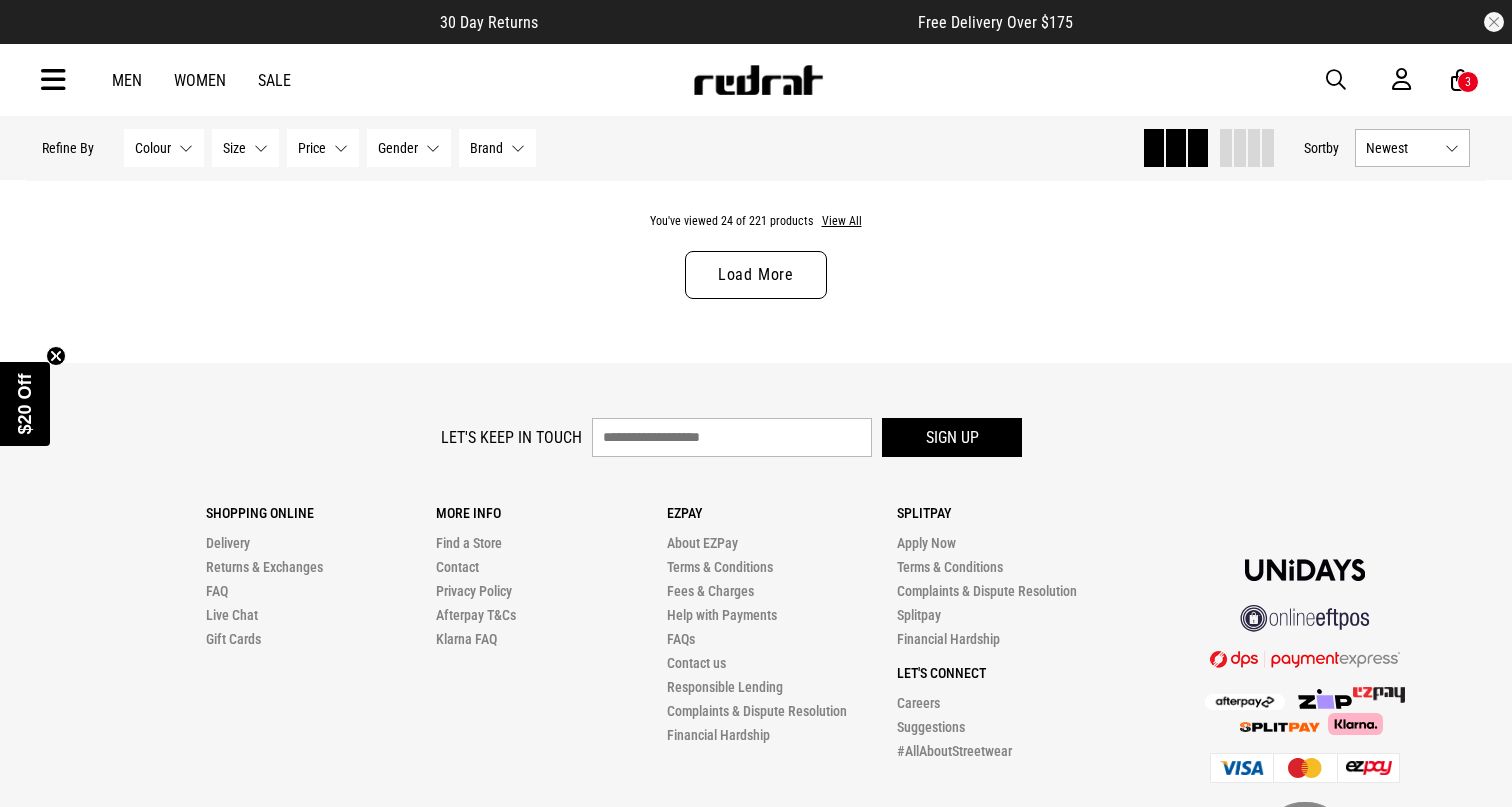 click on "You've viewed 24 of 221 products  View All   Load More" at bounding box center (756, 271) 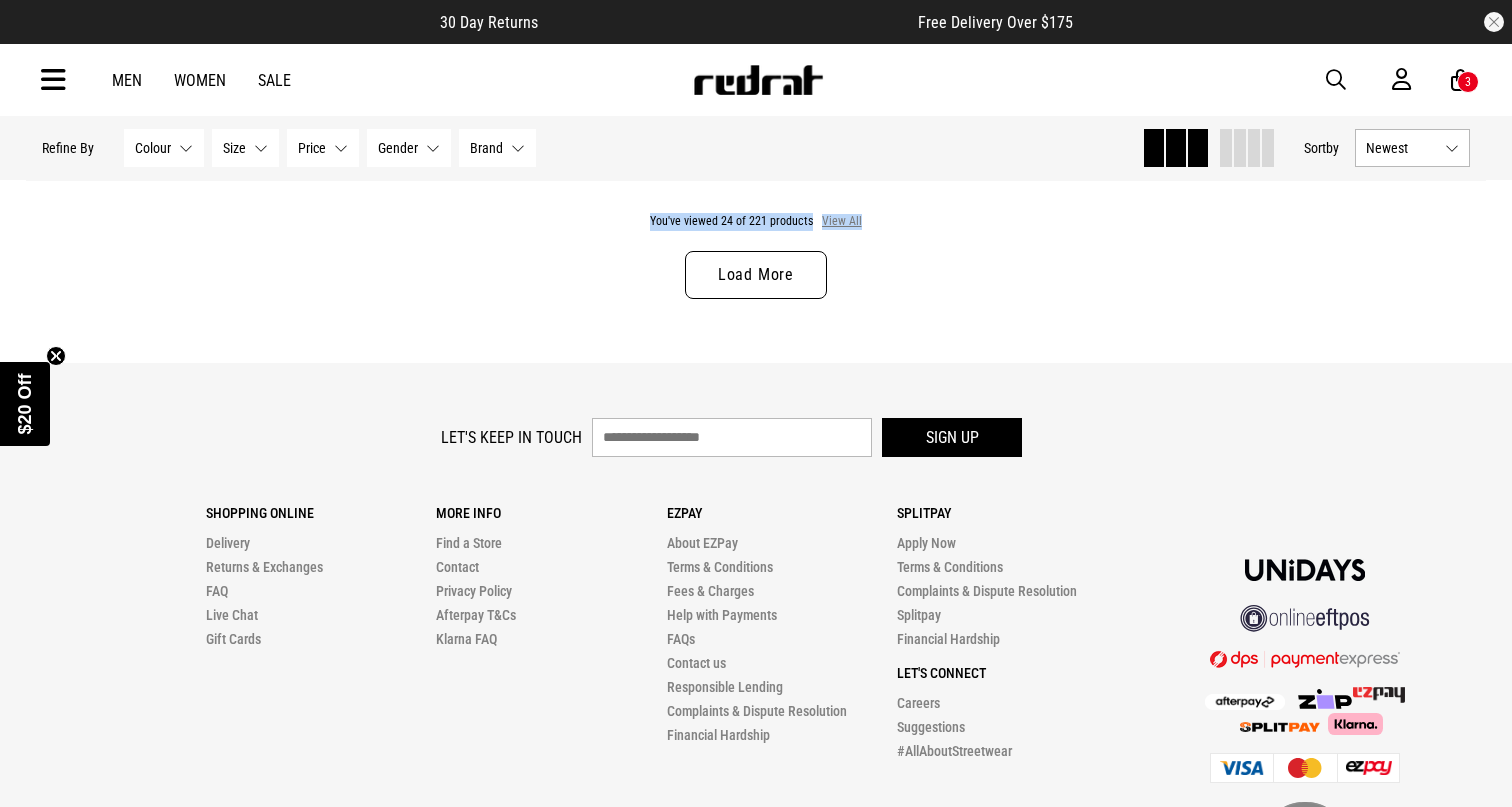 click on "View All" at bounding box center [842, 222] 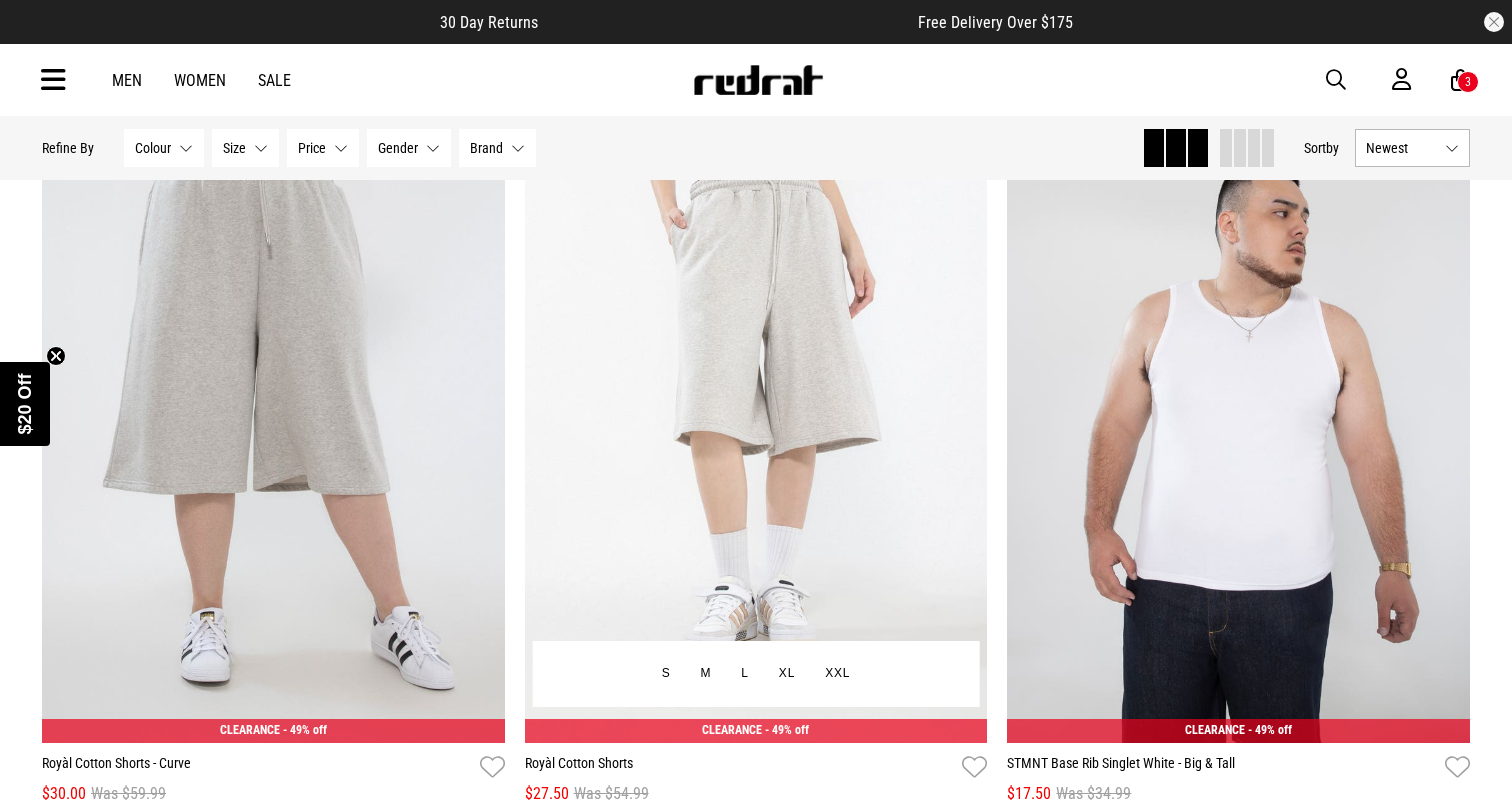 scroll, scrollTop: 9840, scrollLeft: 0, axis: vertical 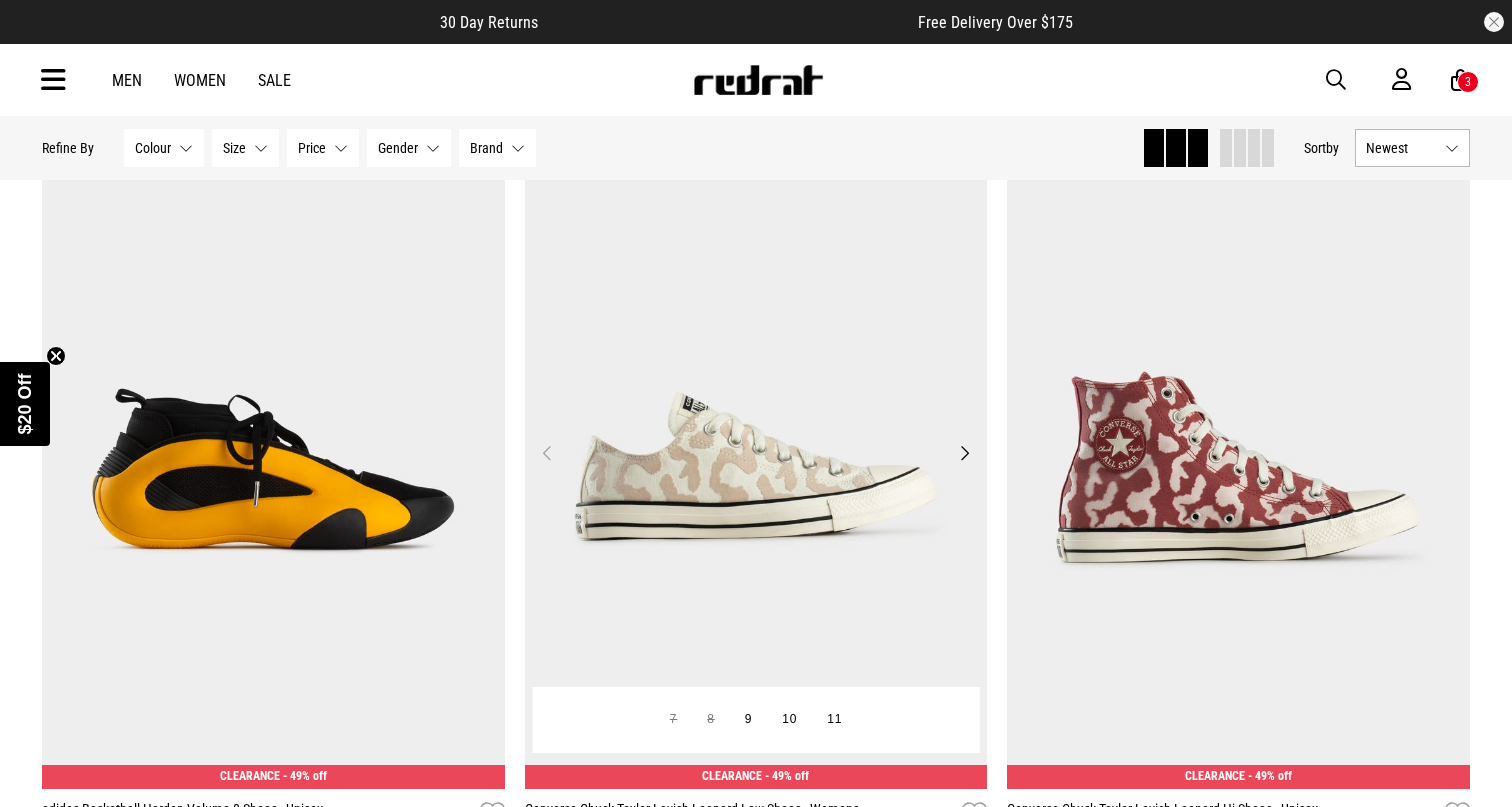 drag, startPoint x: 627, startPoint y: 300, endPoint x: 629, endPoint y: 279, distance: 21.095022 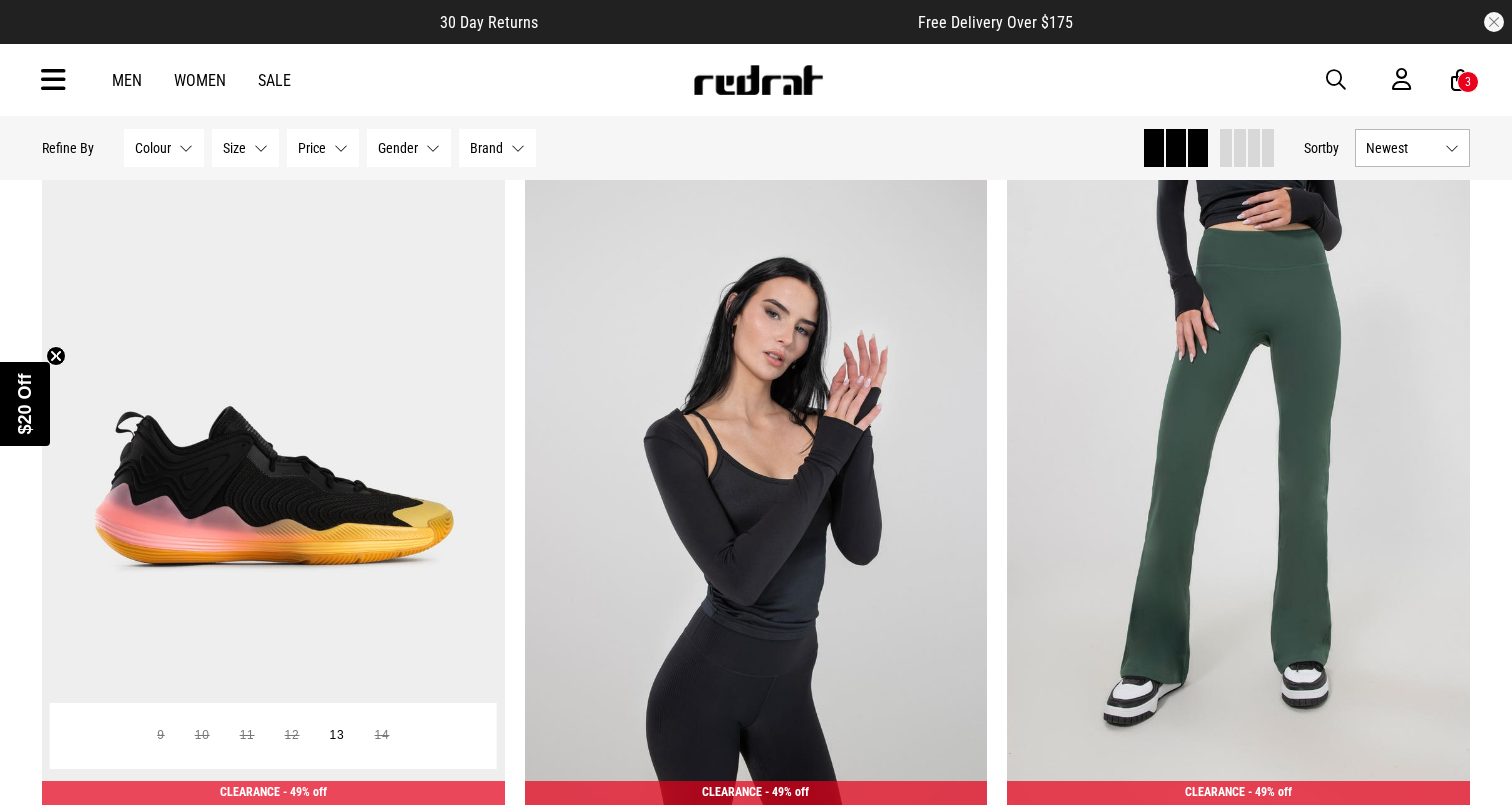 scroll, scrollTop: 24908, scrollLeft: 0, axis: vertical 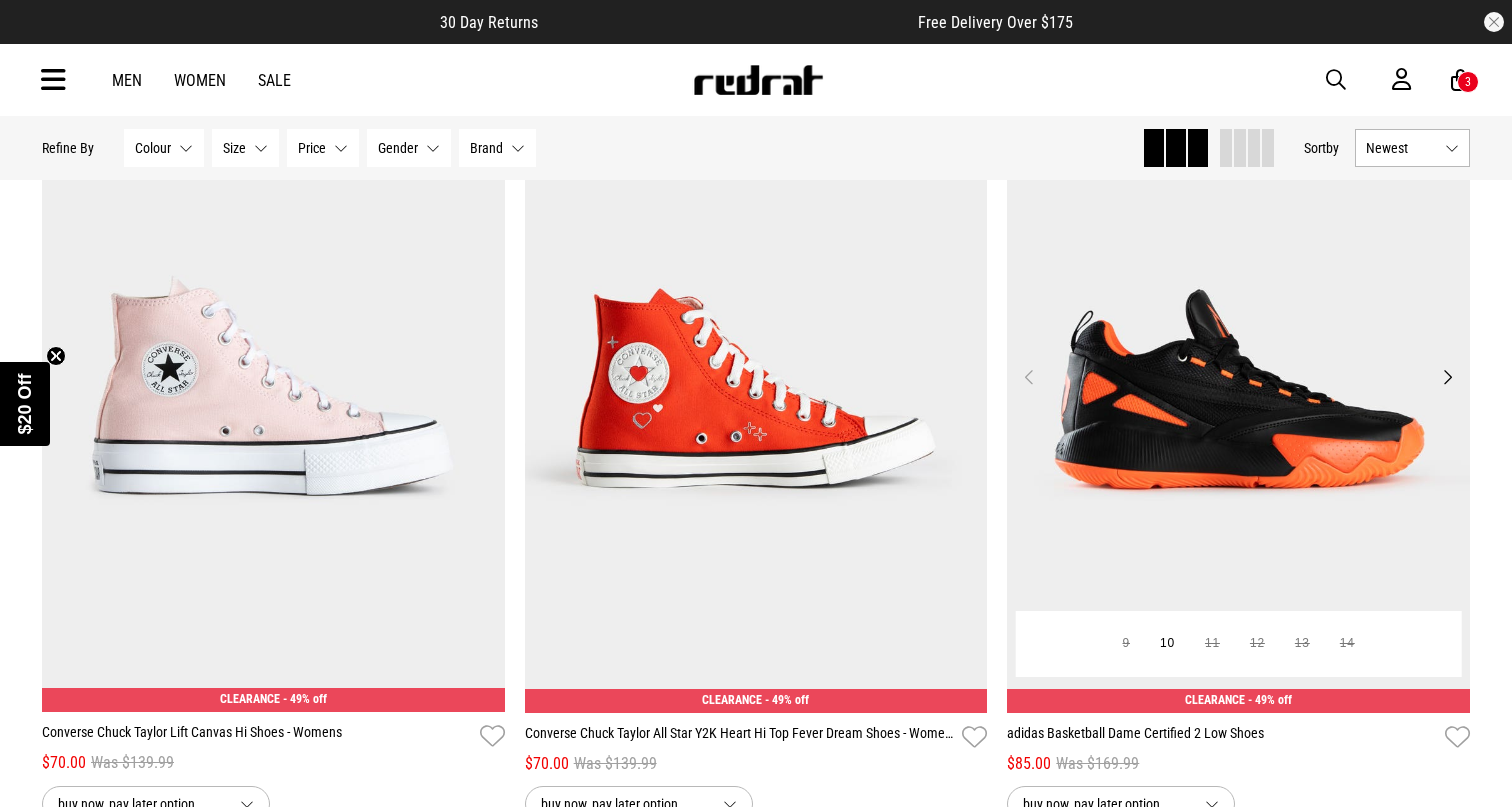 click on "Next" at bounding box center (1447, 377) 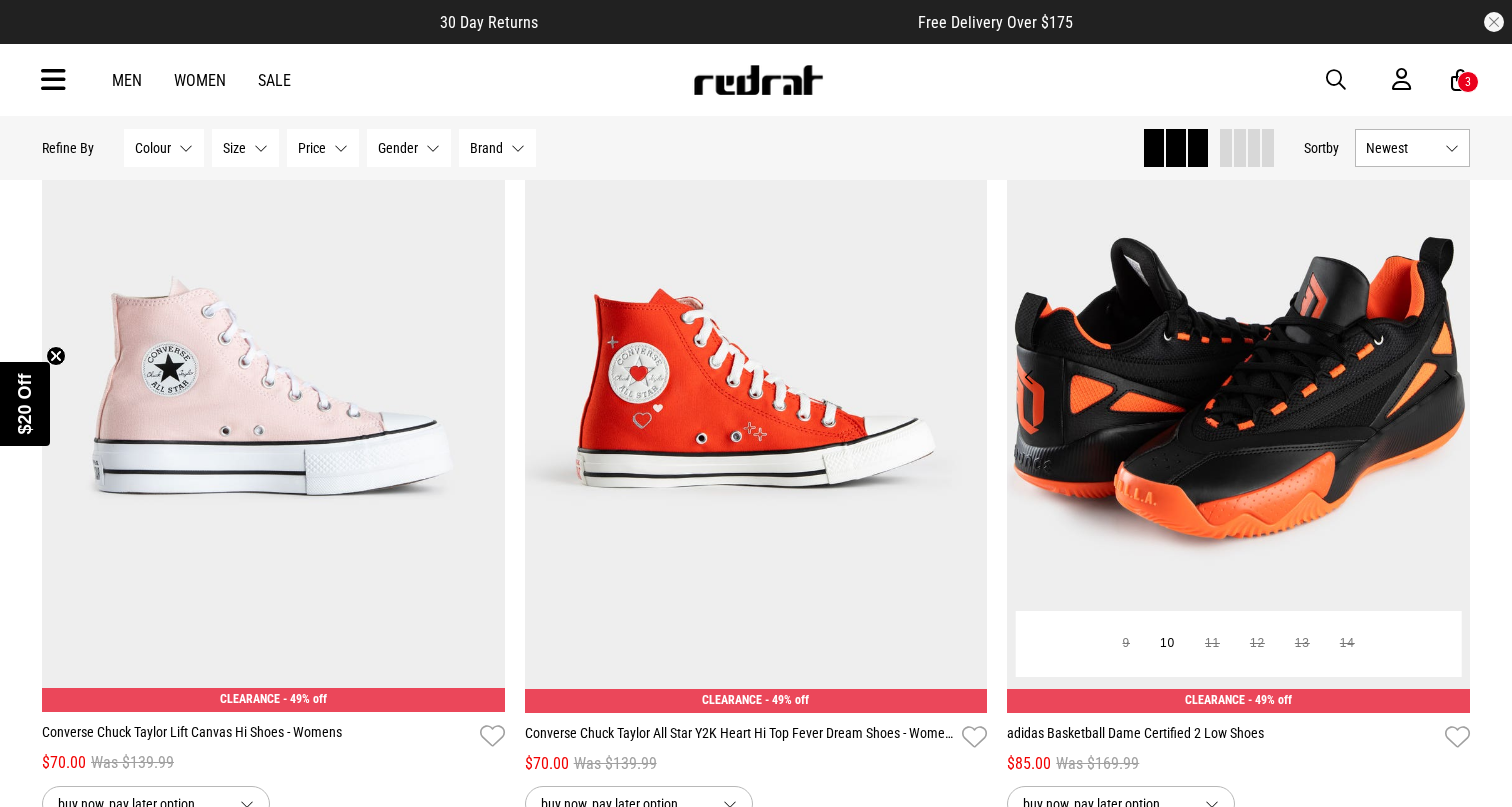 click on "Next" at bounding box center (1447, 377) 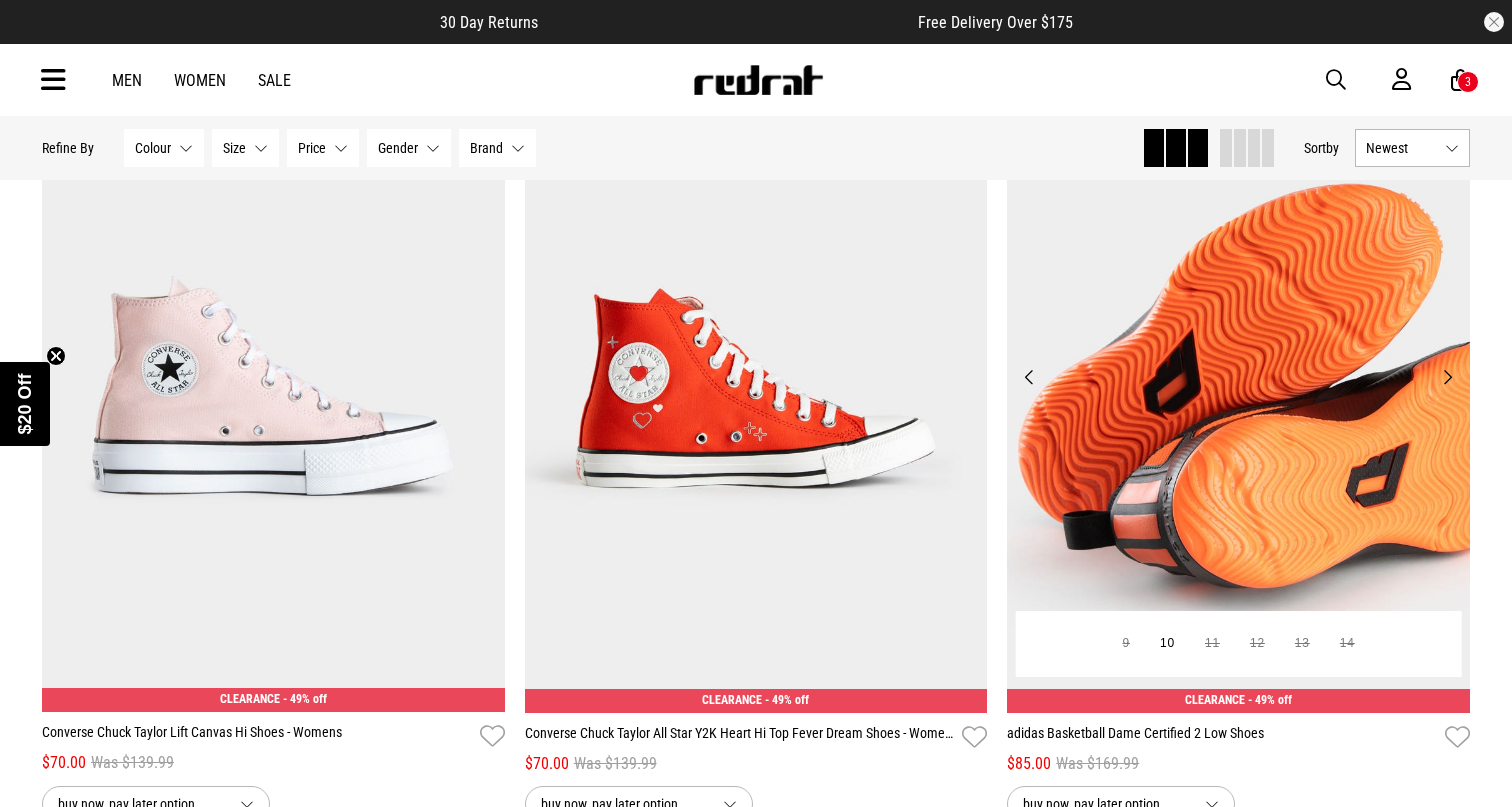 click on "Next" at bounding box center [1447, 377] 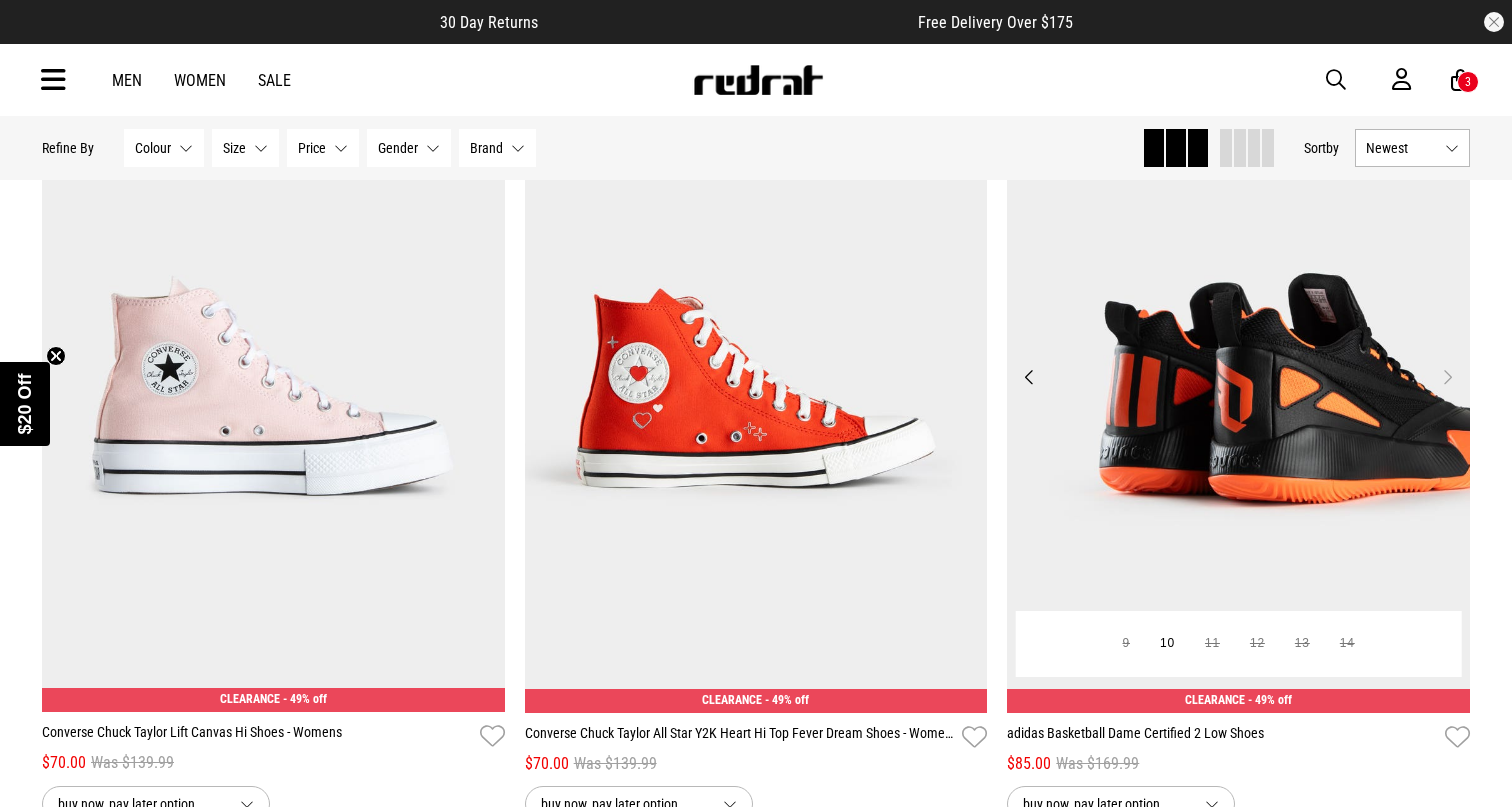 click on "Next" at bounding box center [1447, 377] 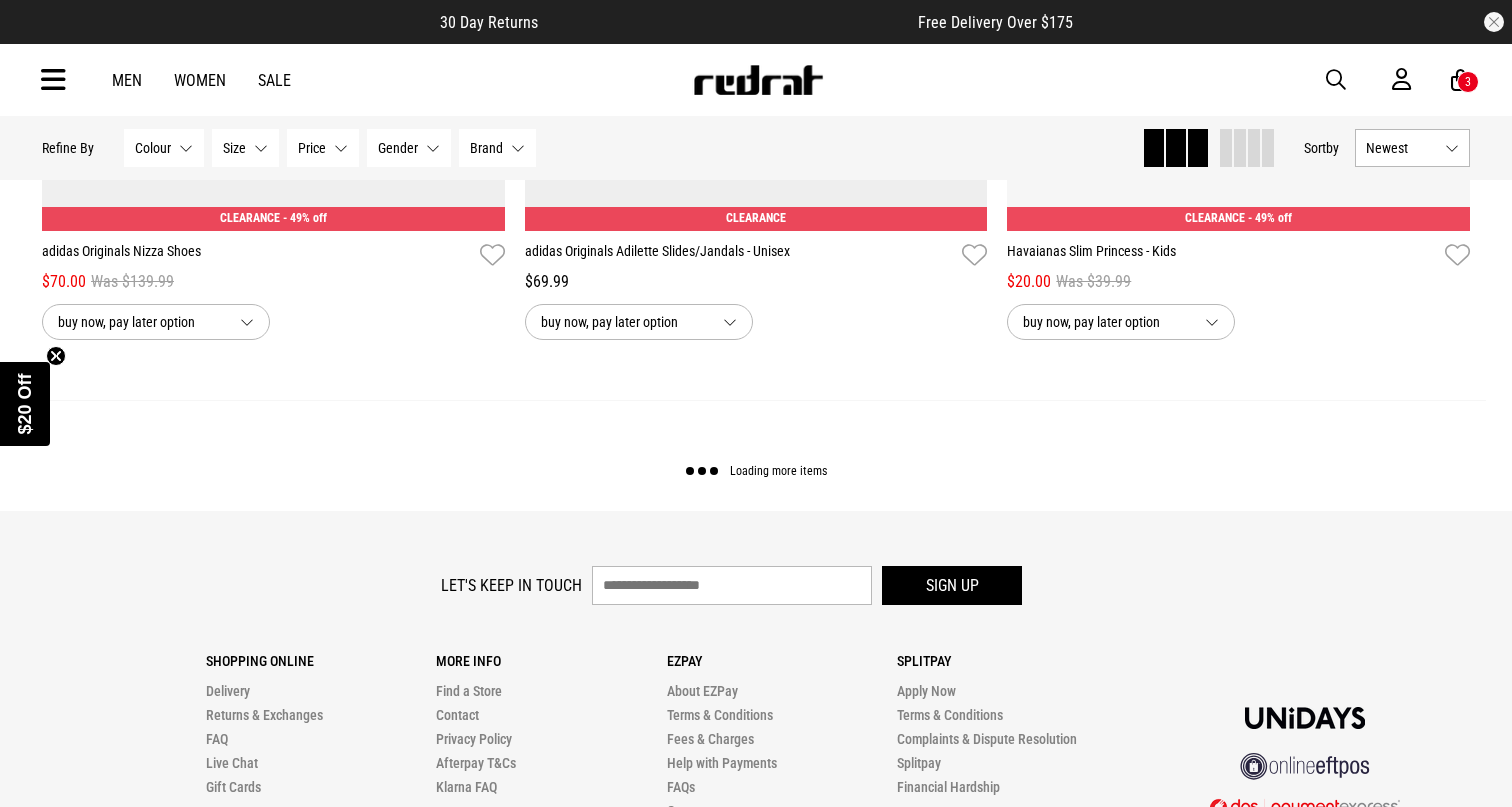 scroll, scrollTop: 51058, scrollLeft: 0, axis: vertical 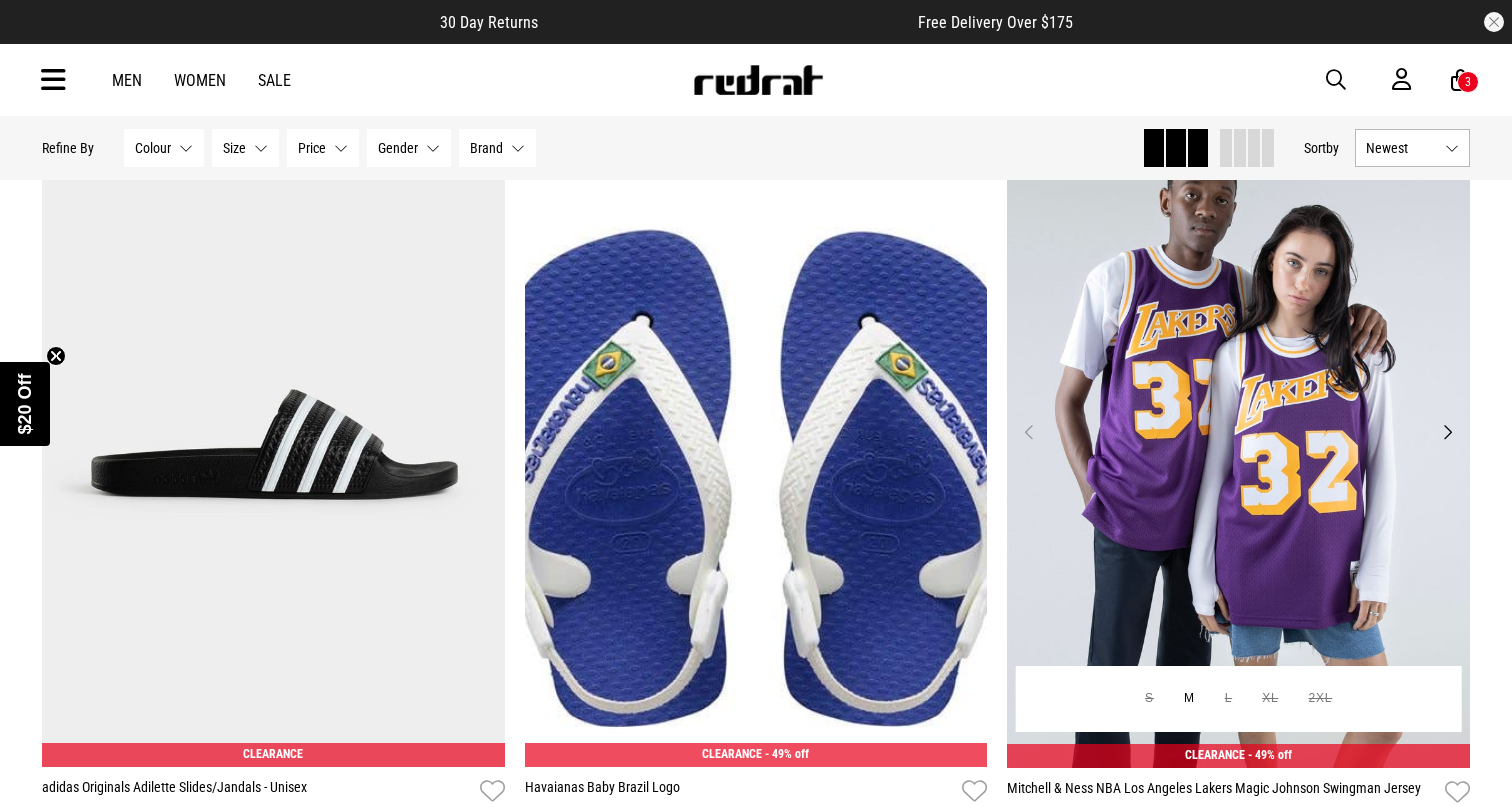 click on "Next" at bounding box center [1447, 432] 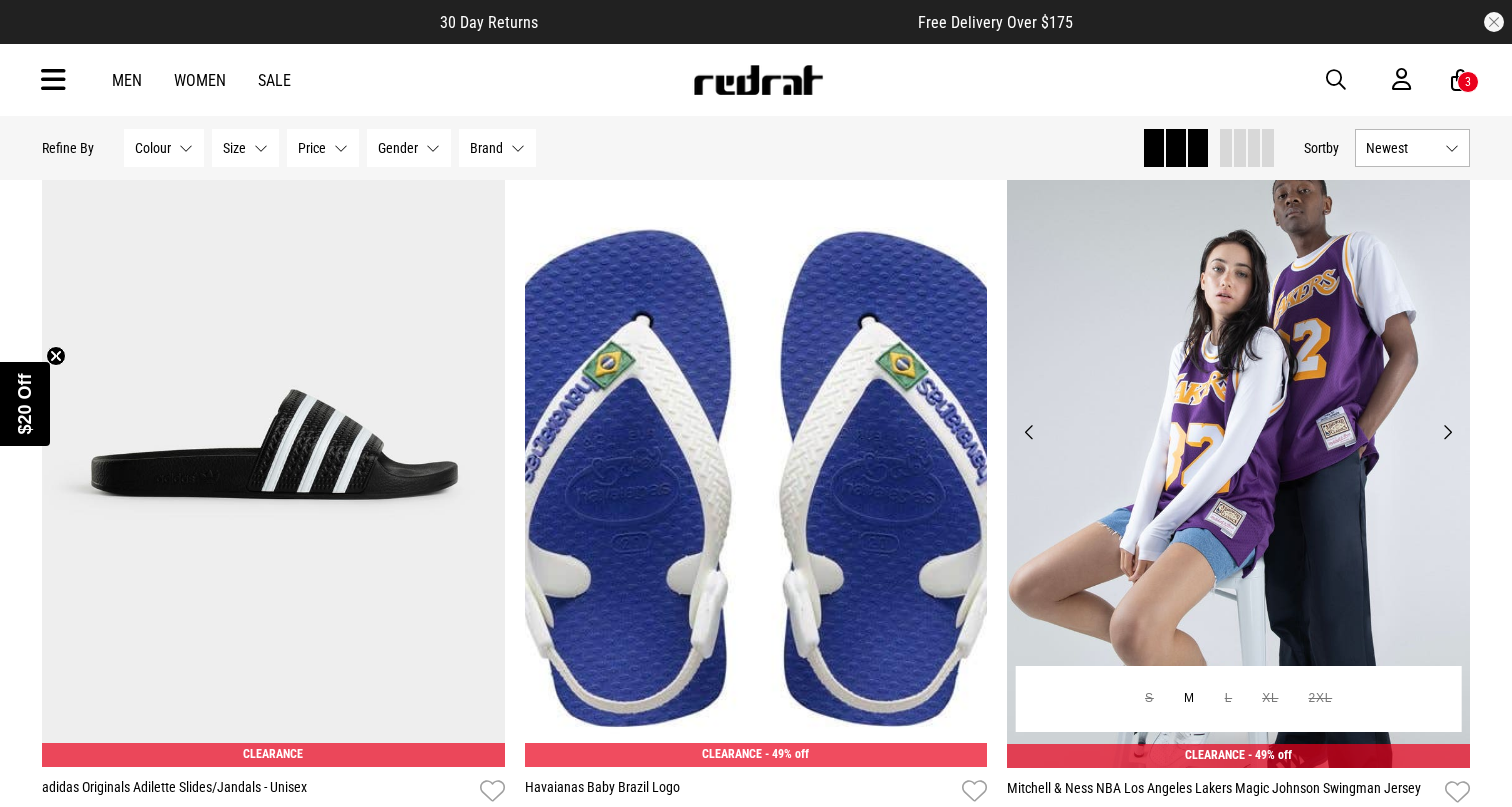 click on "Next" at bounding box center (1447, 432) 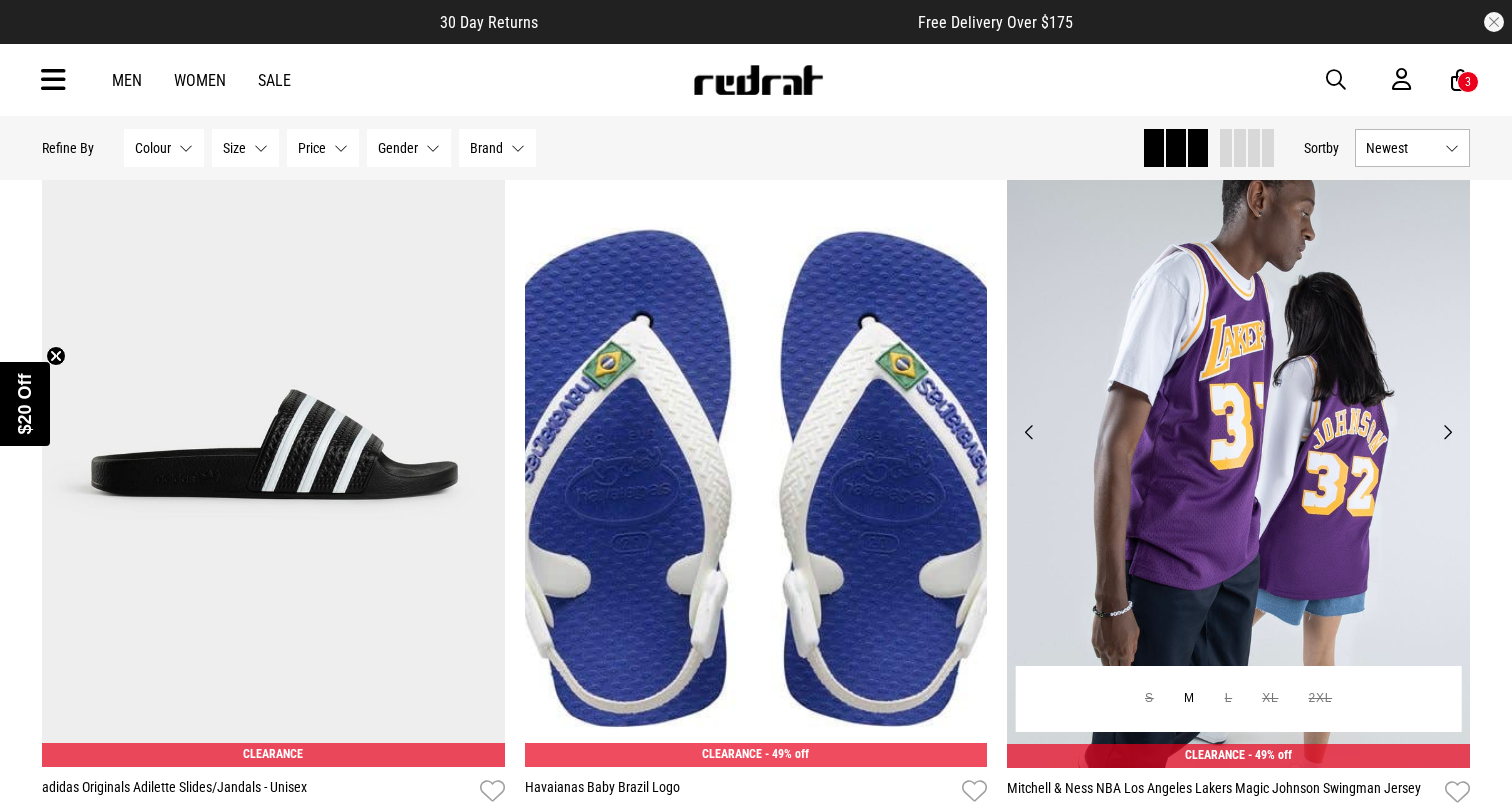 click on "Next" at bounding box center (1447, 432) 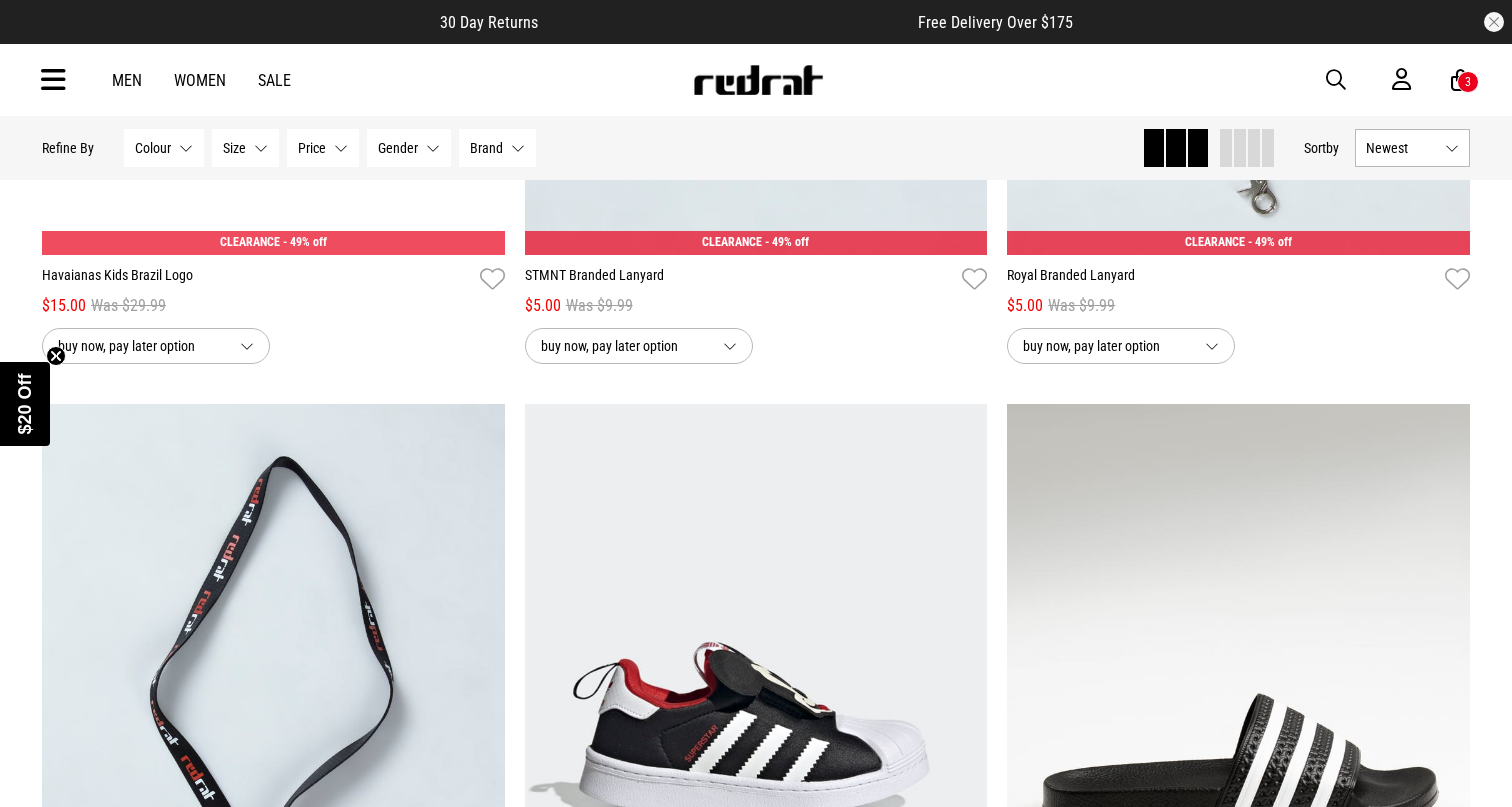 scroll, scrollTop: 56530, scrollLeft: 0, axis: vertical 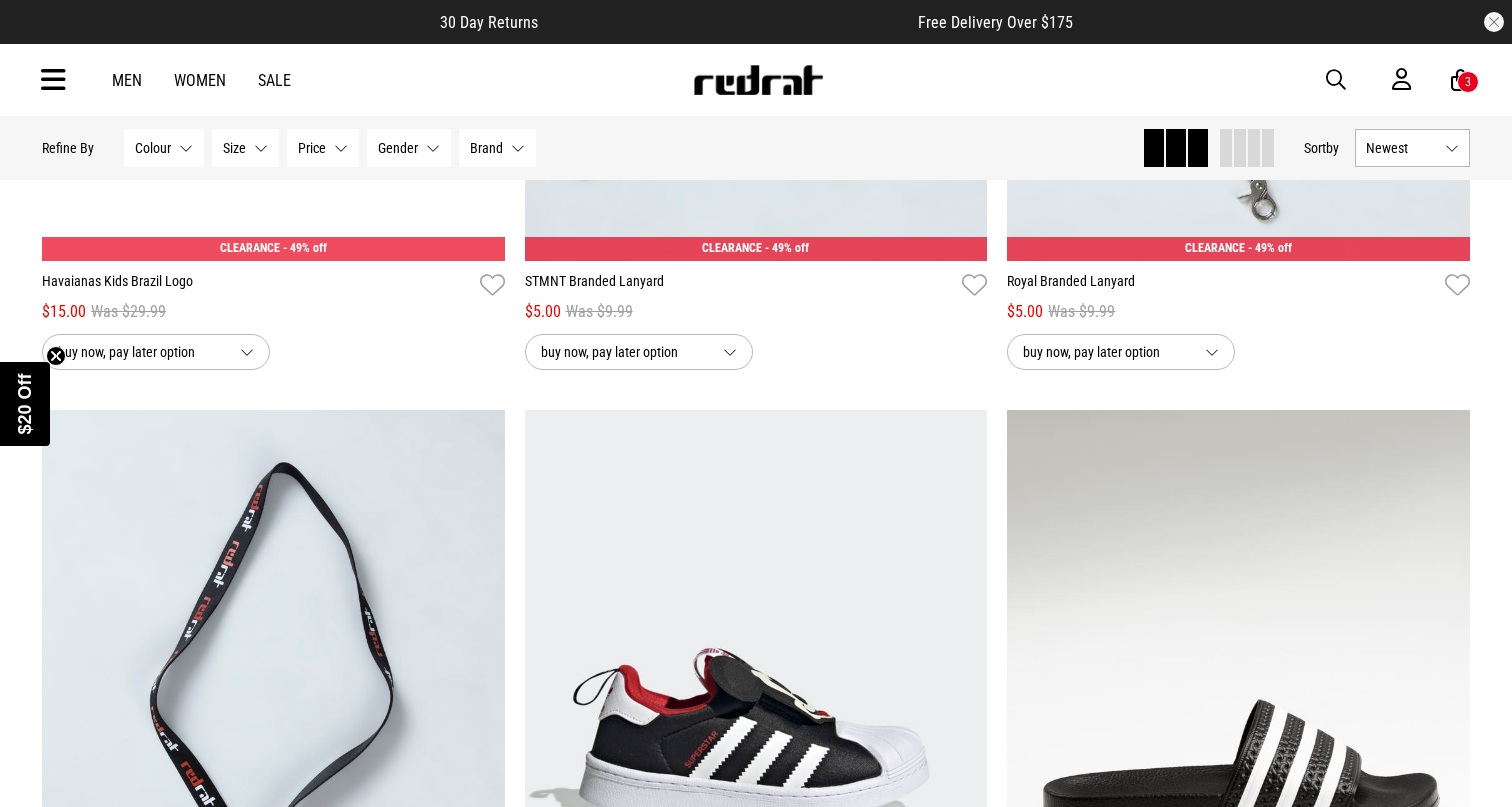 click at bounding box center (1336, 80) 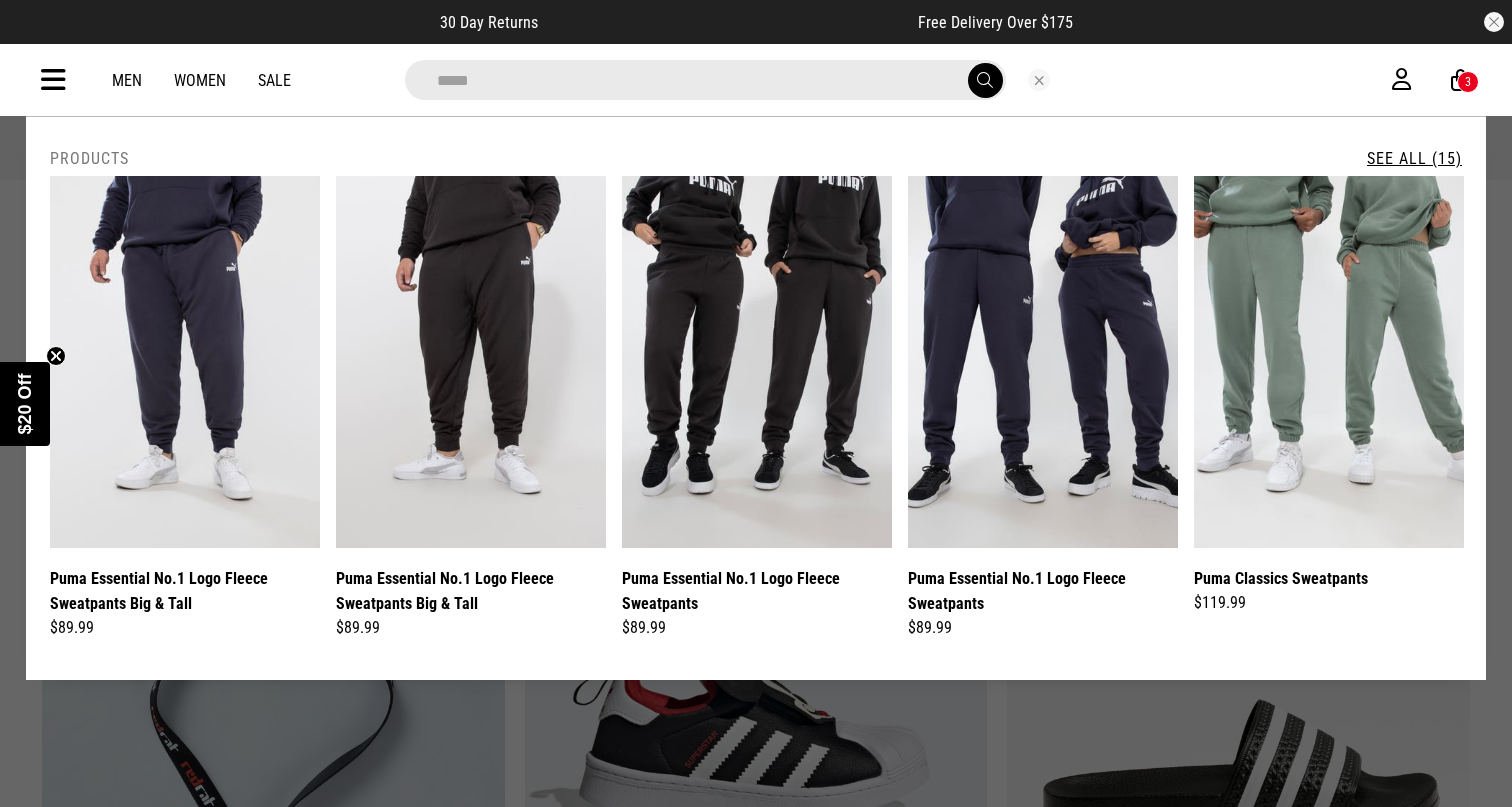 type on "*****" 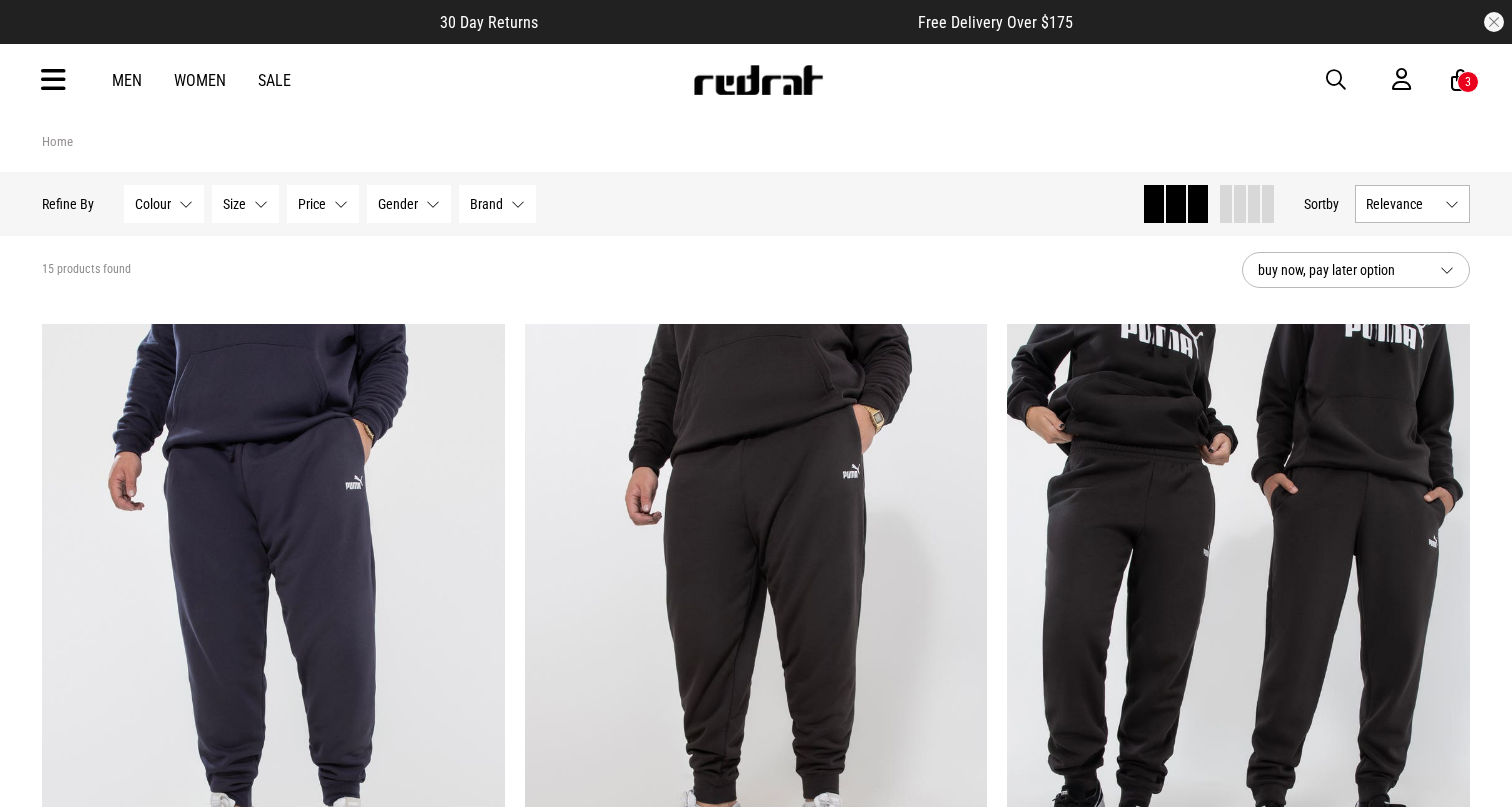 scroll, scrollTop: 20, scrollLeft: 0, axis: vertical 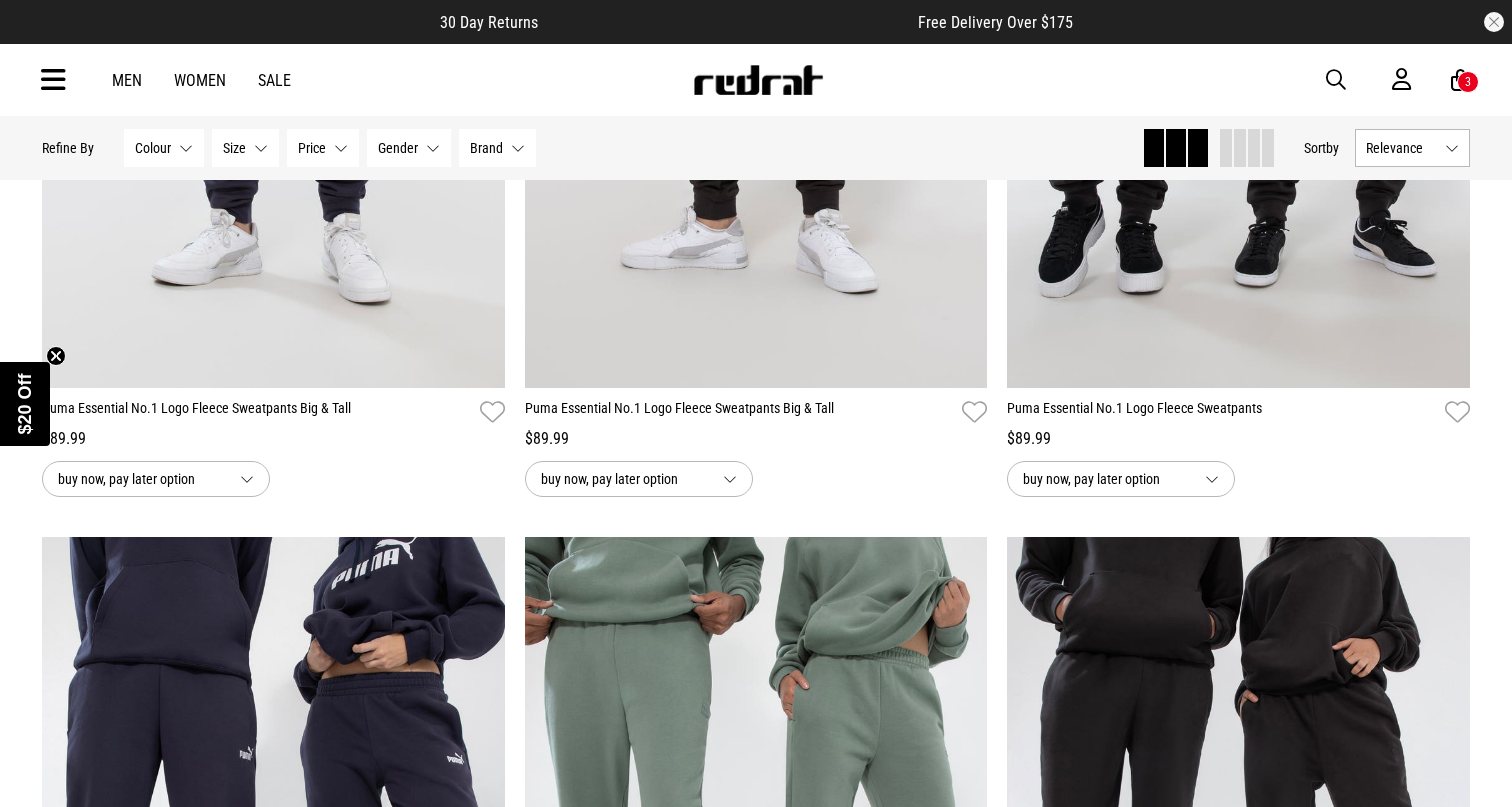 click on "Men" at bounding box center [127, 80] 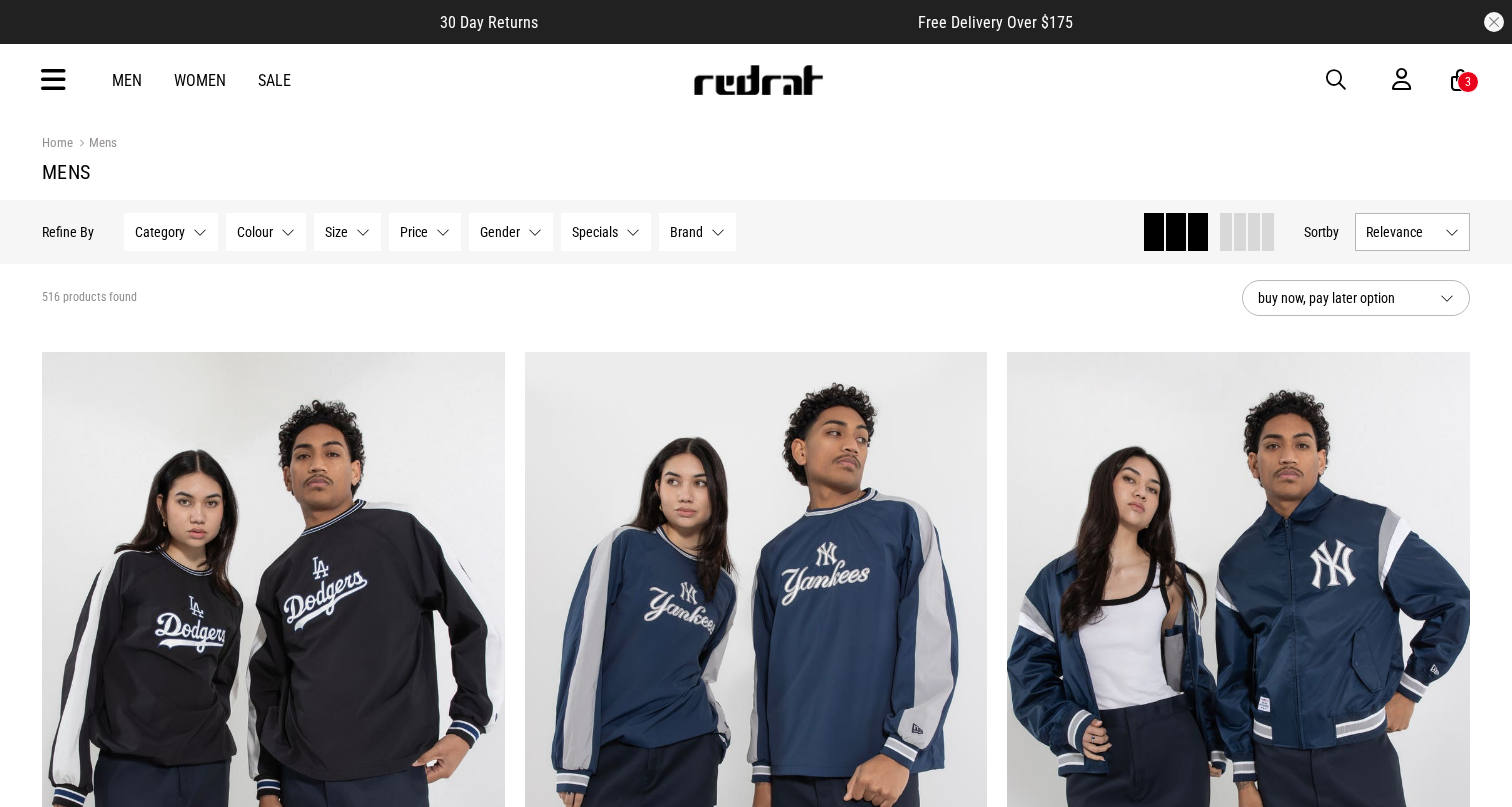 scroll, scrollTop: 0, scrollLeft: 0, axis: both 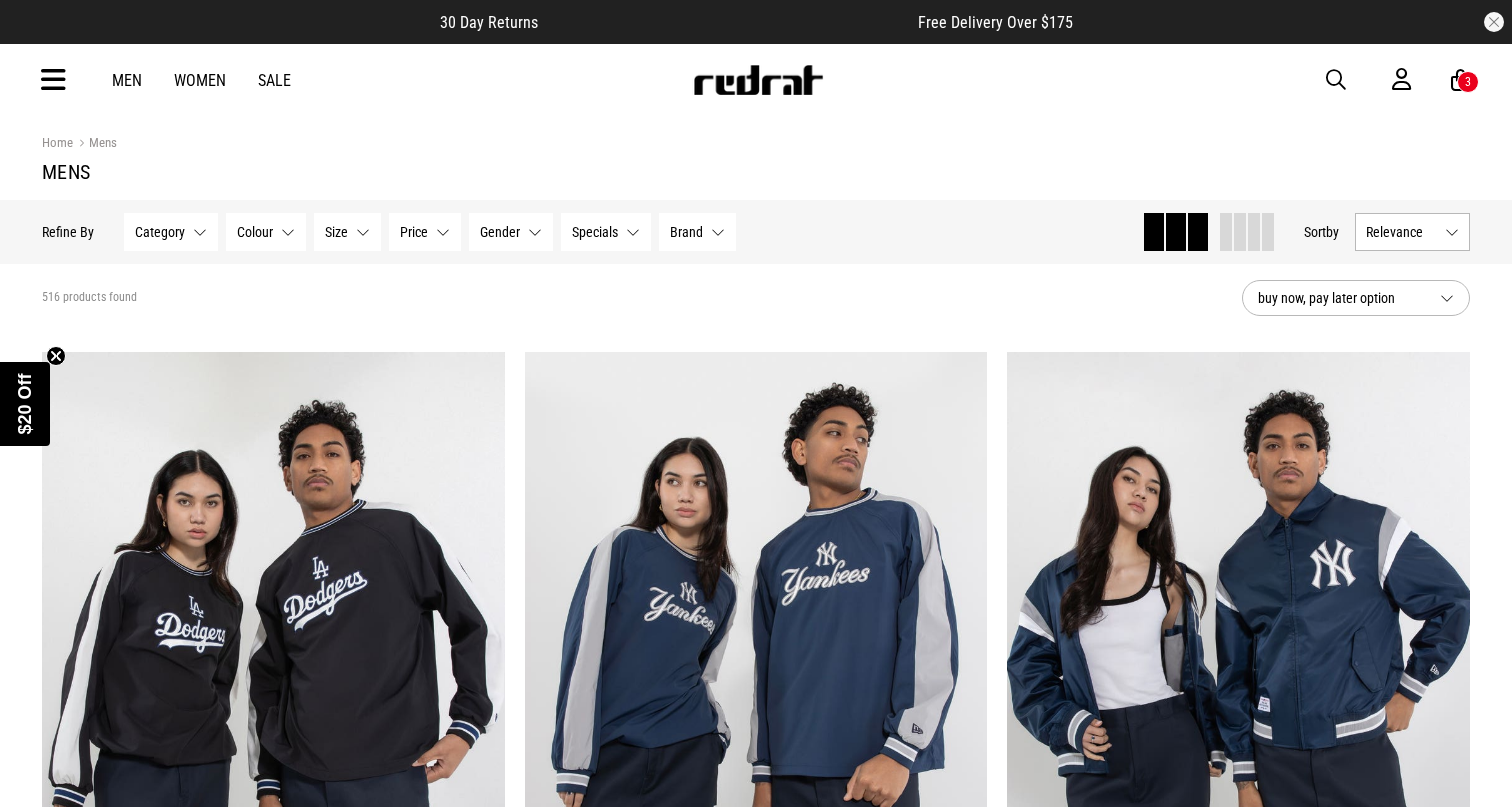click on "Category" at bounding box center (160, 232) 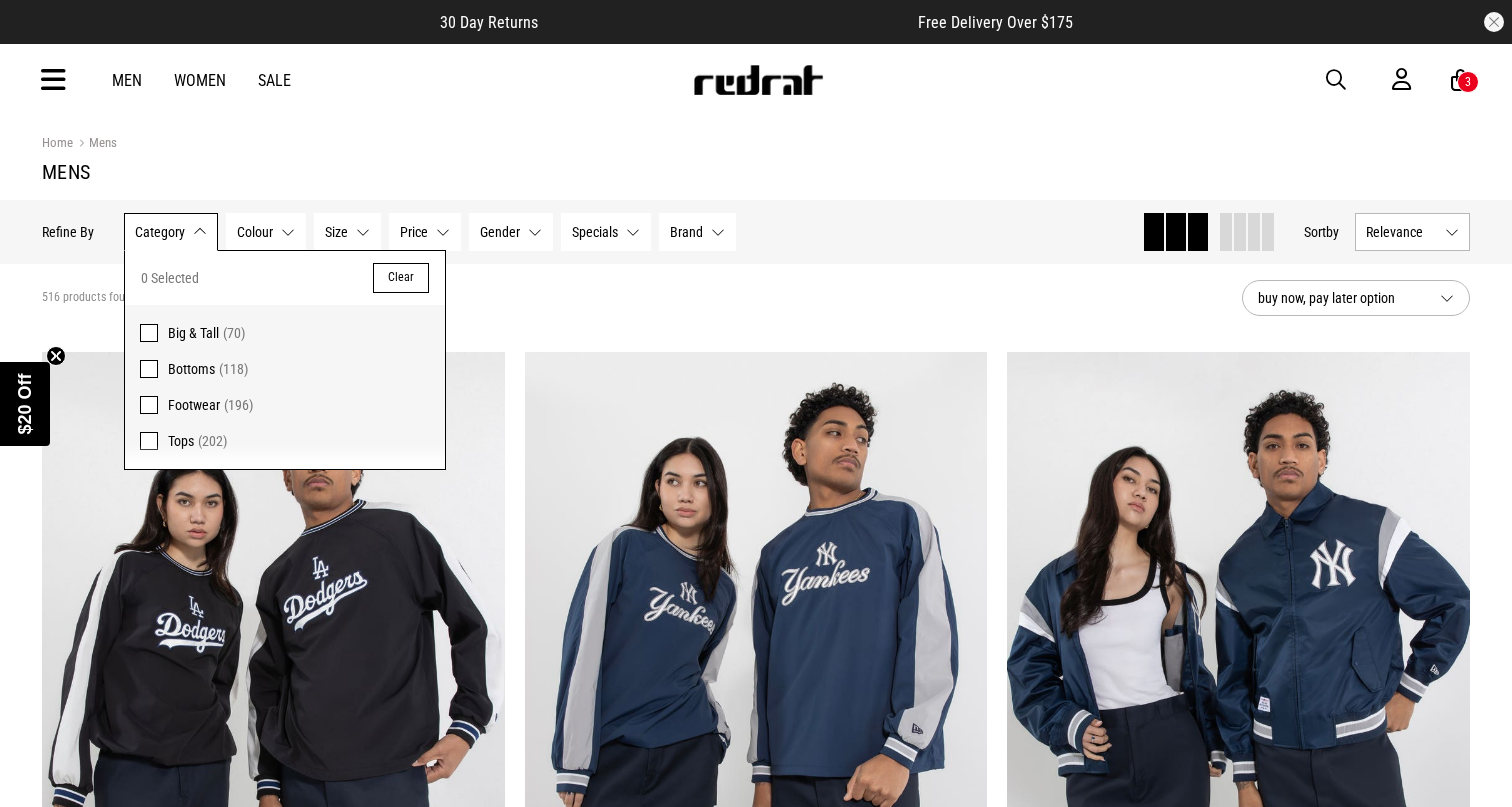 click on "Bottoms" at bounding box center [191, 369] 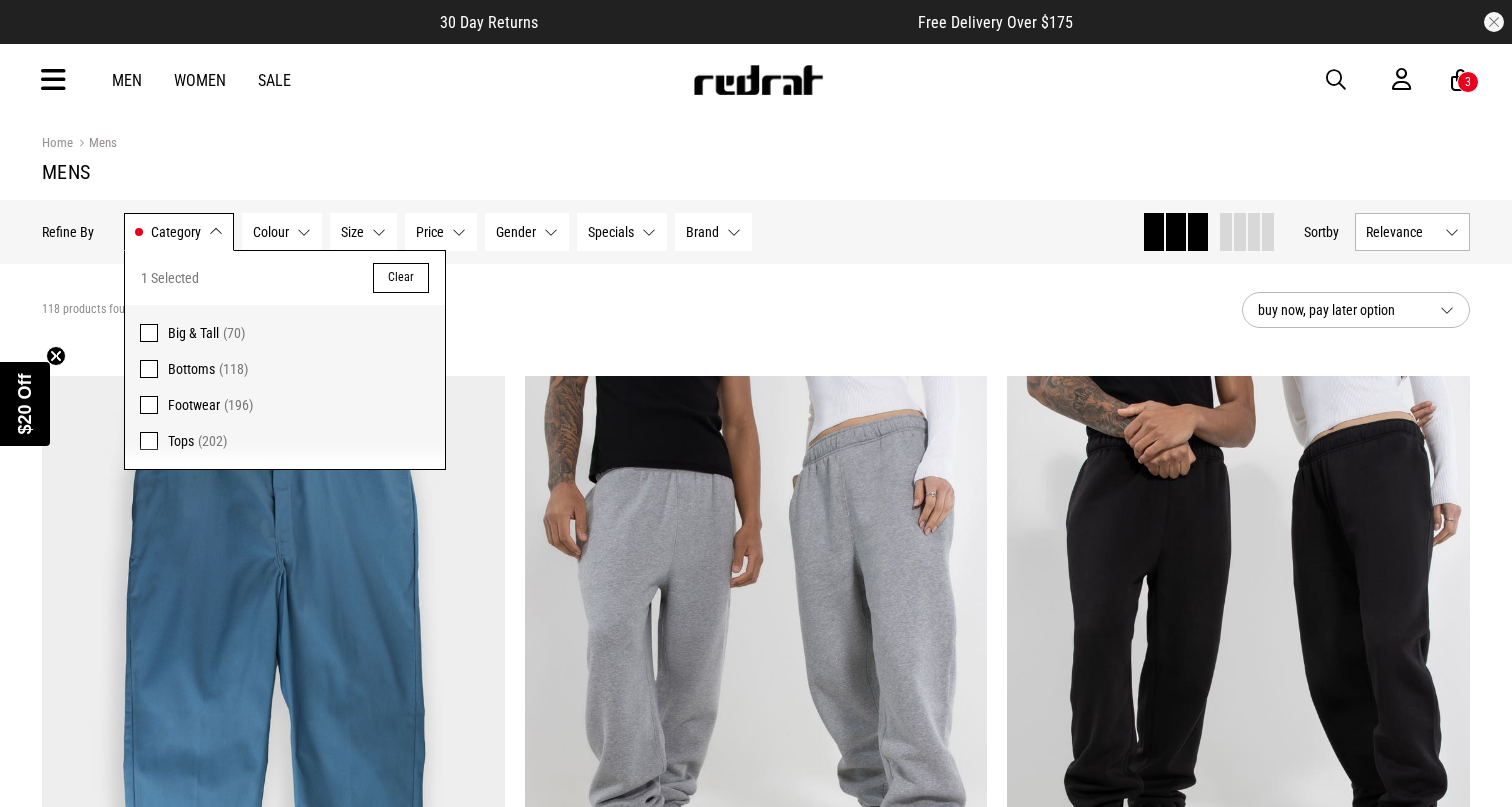 click on "118 products found   Active Filters Bottoms Clear" at bounding box center (634, 310) 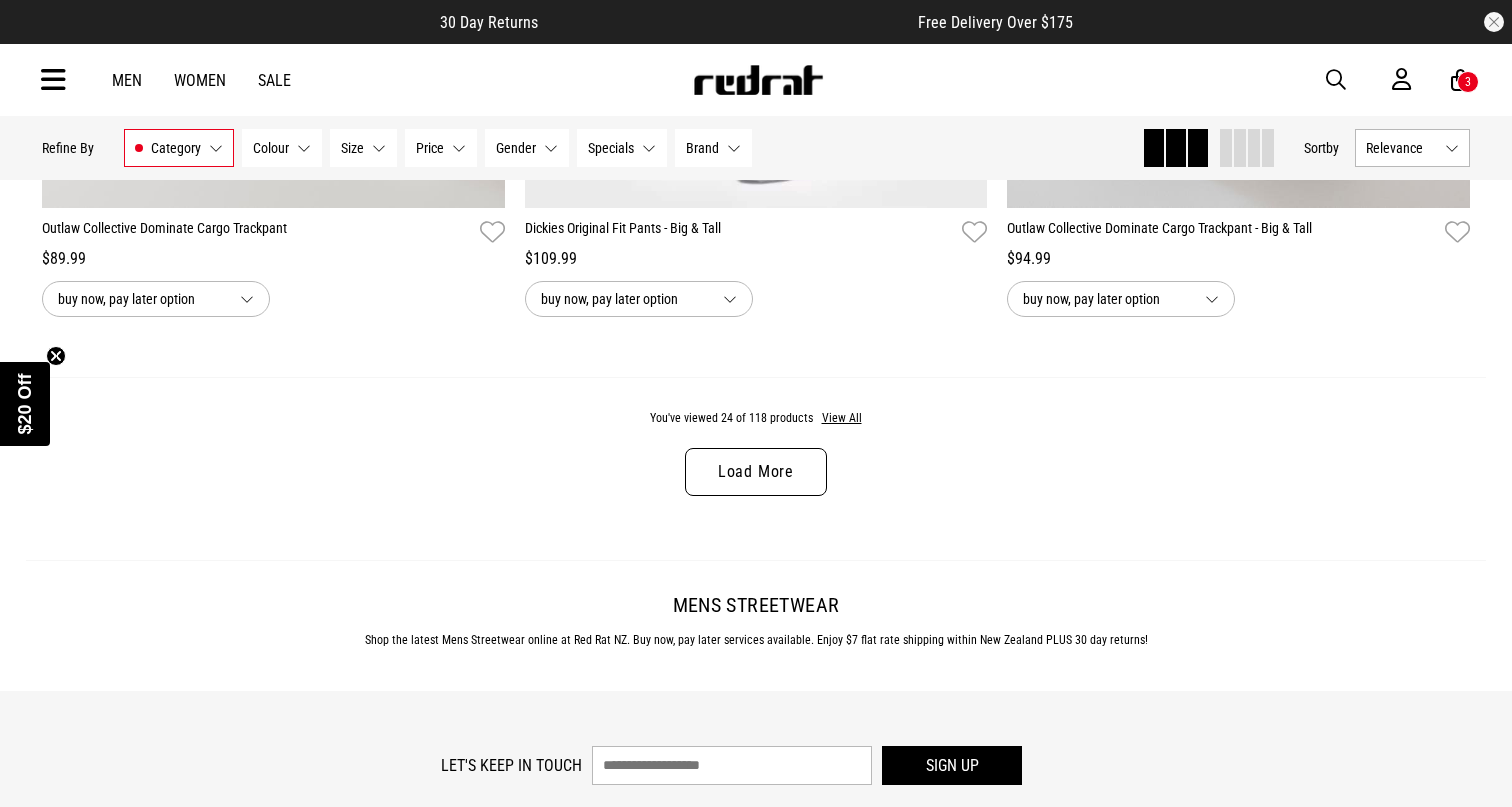 scroll, scrollTop: 6461, scrollLeft: 0, axis: vertical 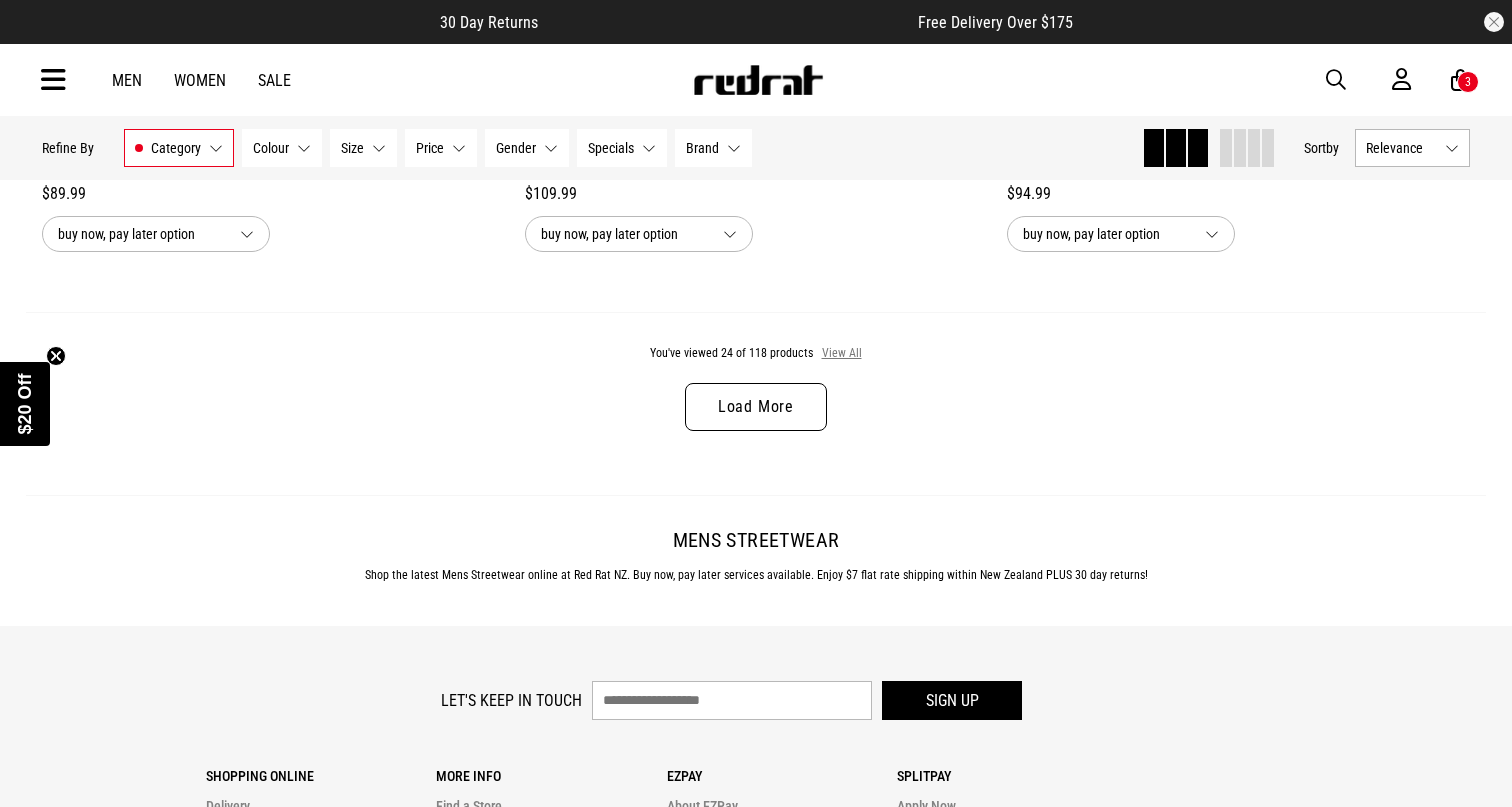 click on "View All" at bounding box center (842, 354) 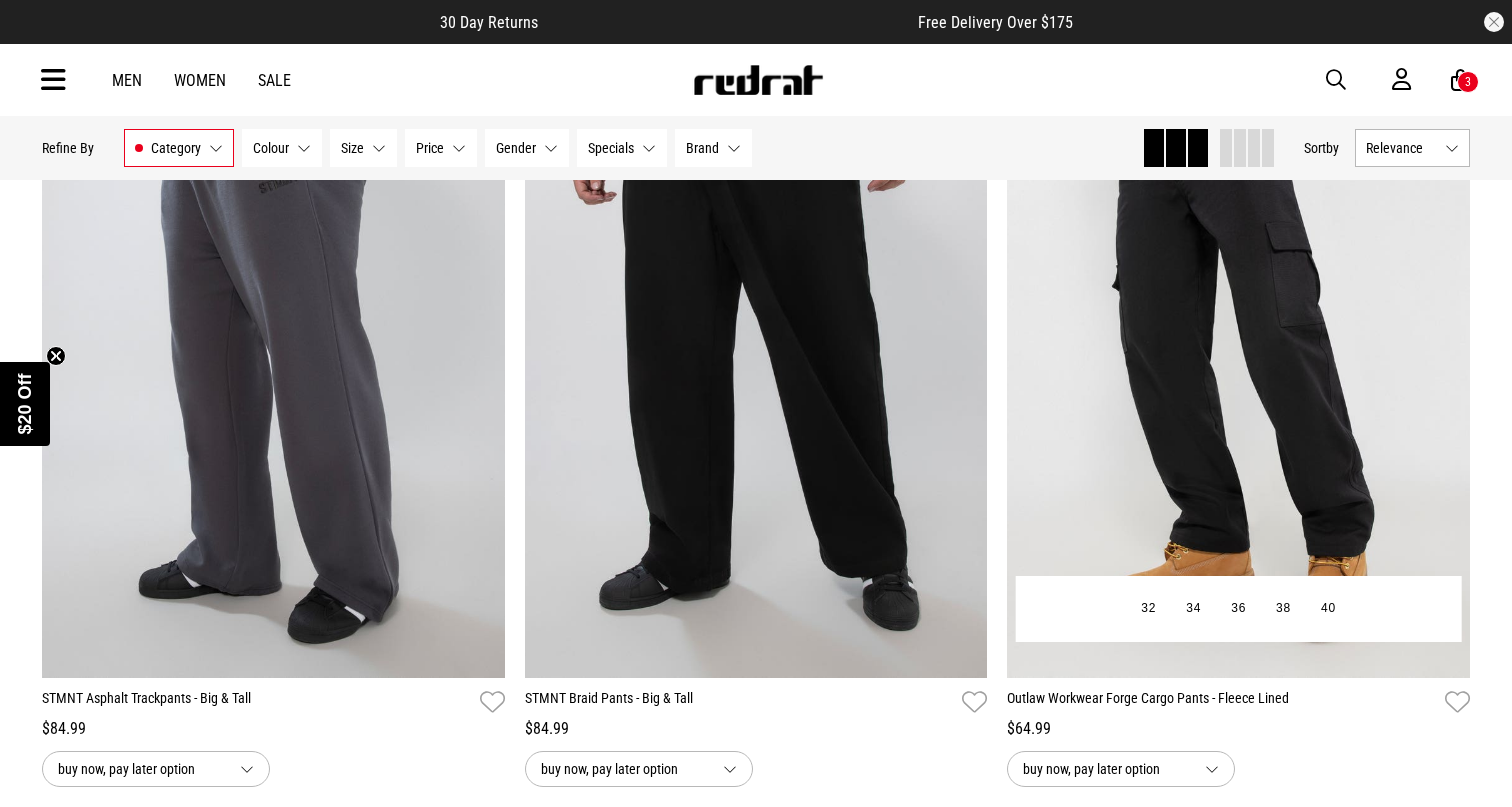 scroll, scrollTop: 7541, scrollLeft: 0, axis: vertical 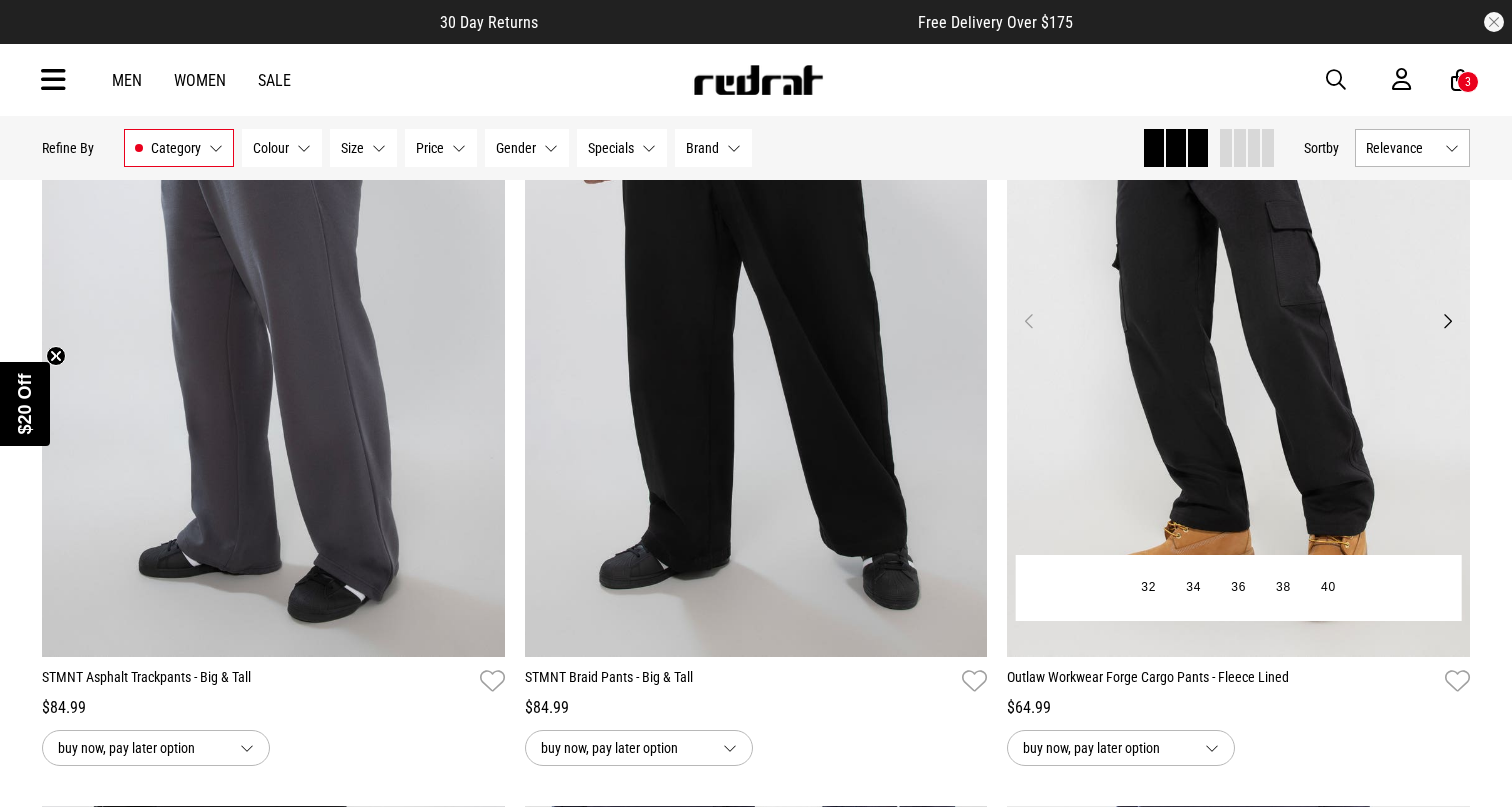 click on "Next" at bounding box center (1447, 321) 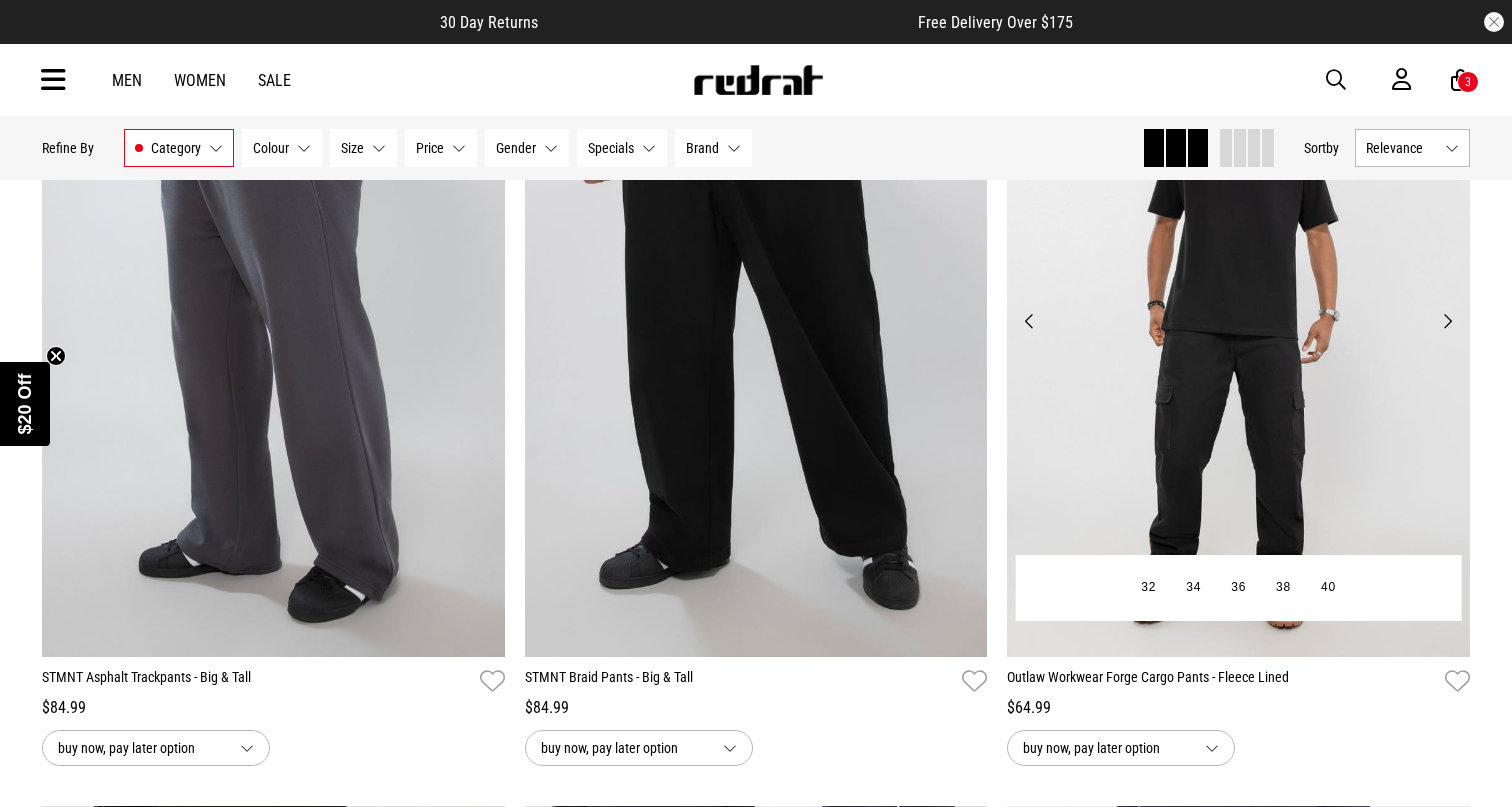 click on "Next" at bounding box center (1447, 321) 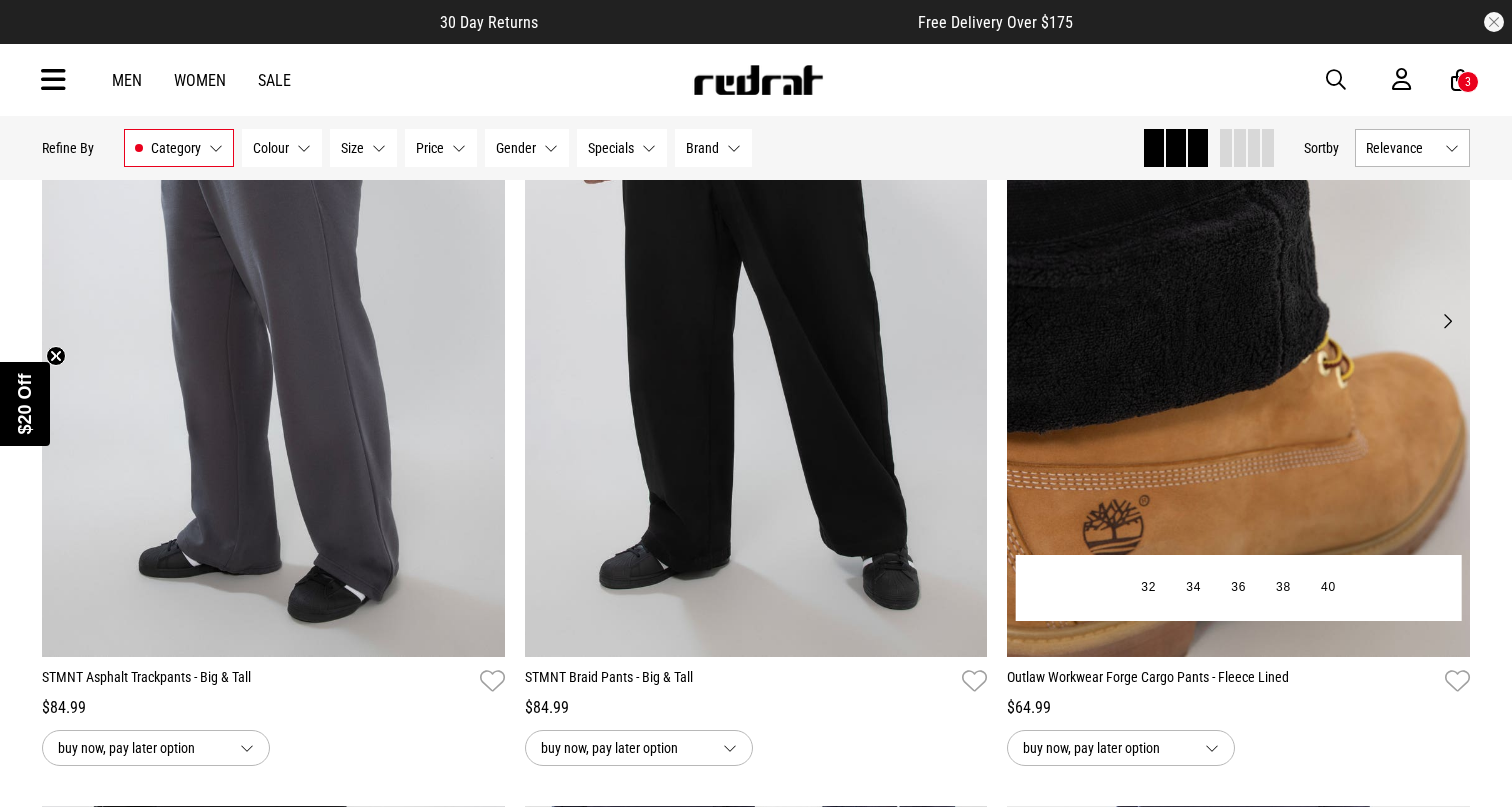 click on "Next" at bounding box center (1447, 321) 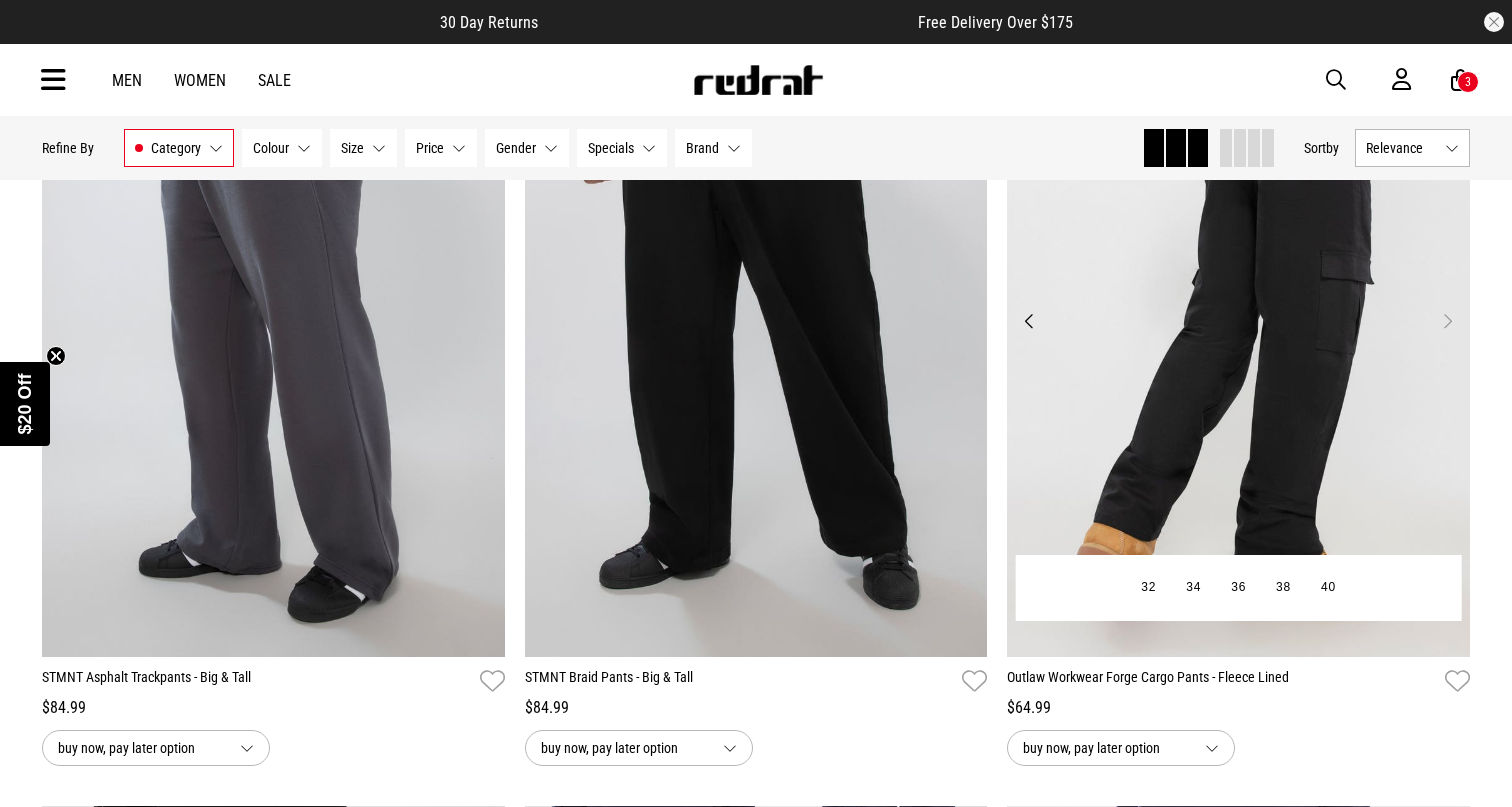 click on "Next" at bounding box center (1447, 321) 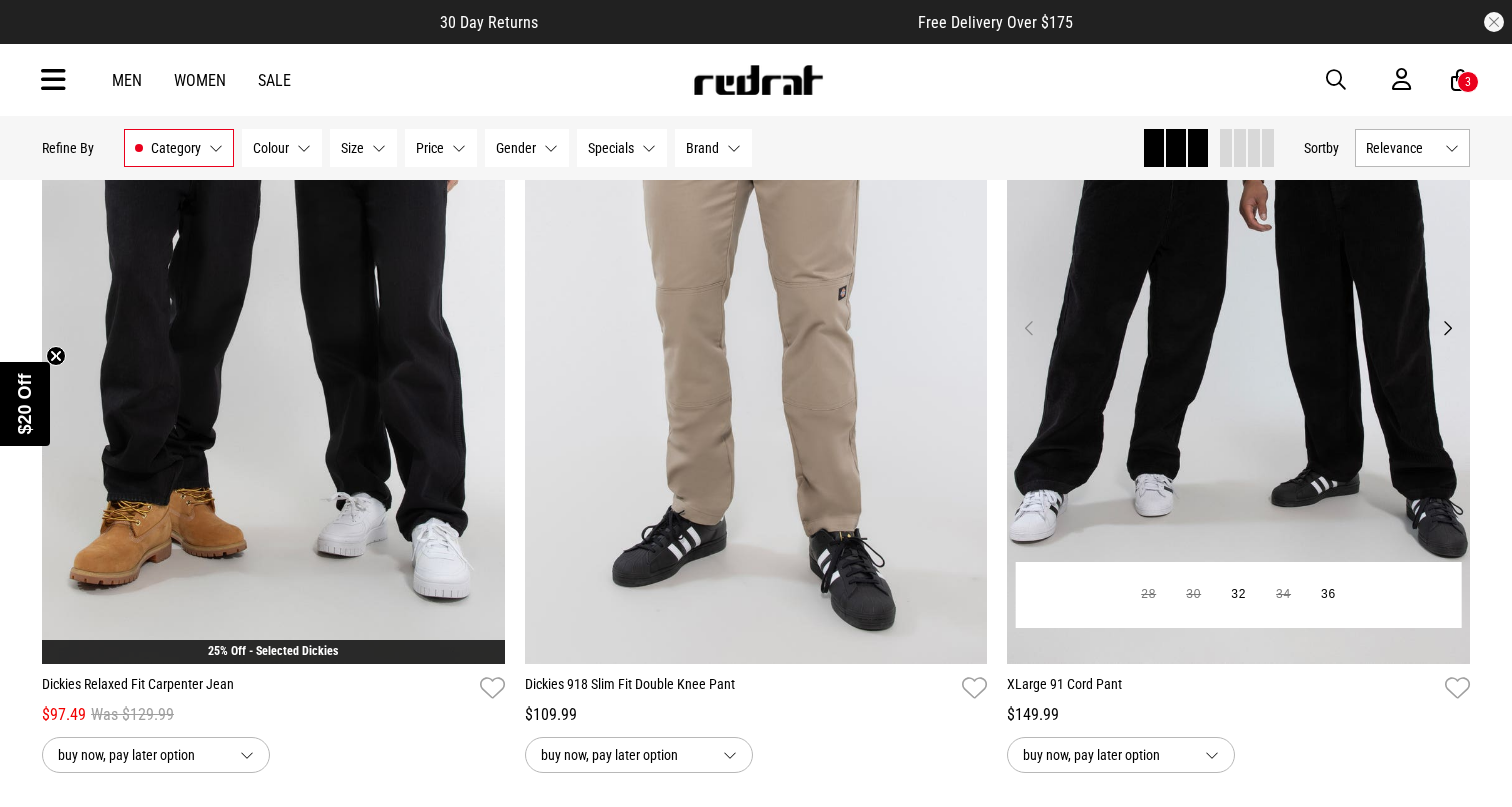 scroll, scrollTop: 11528, scrollLeft: 0, axis: vertical 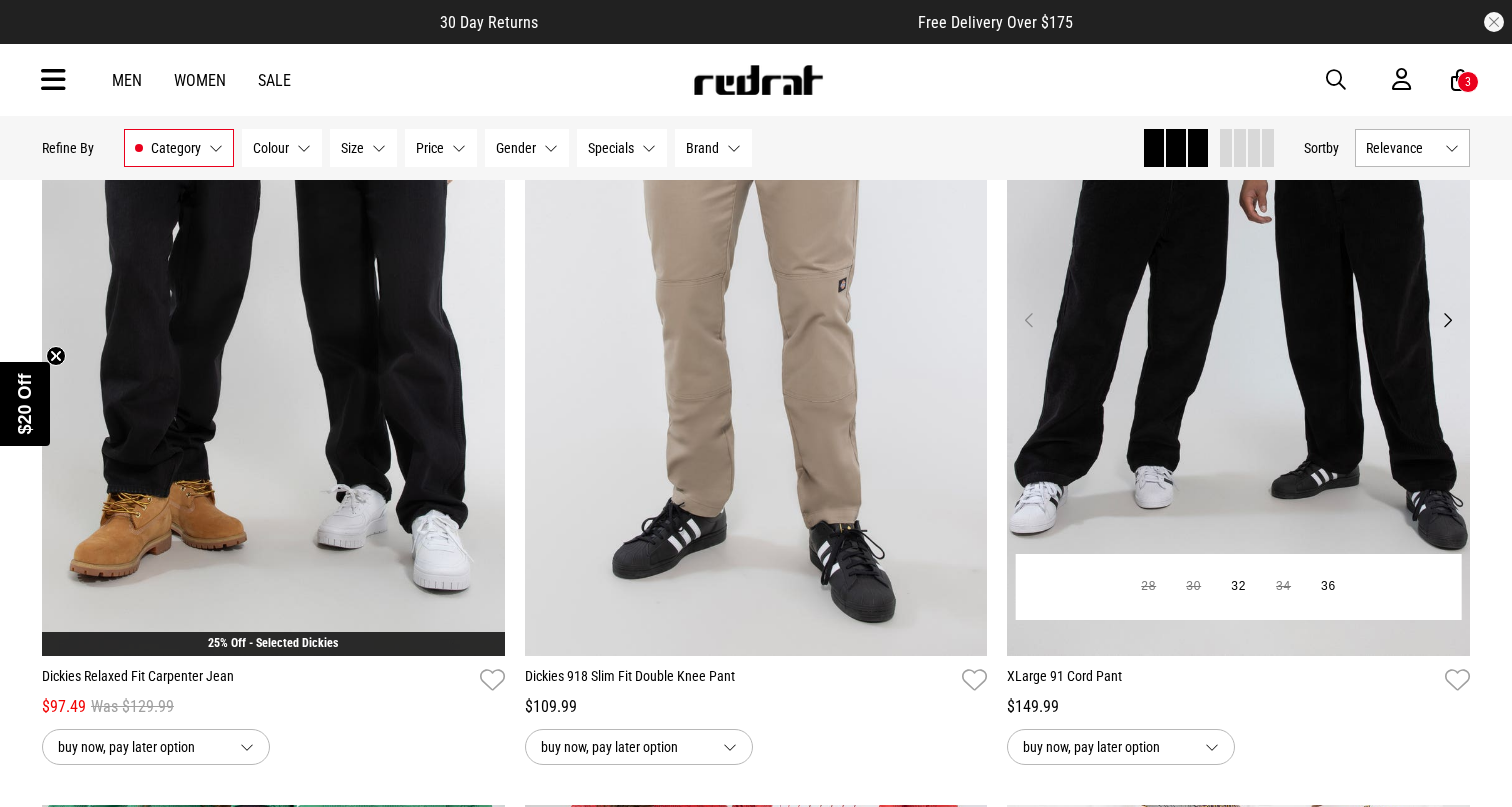 click on "Next" at bounding box center (1447, 320) 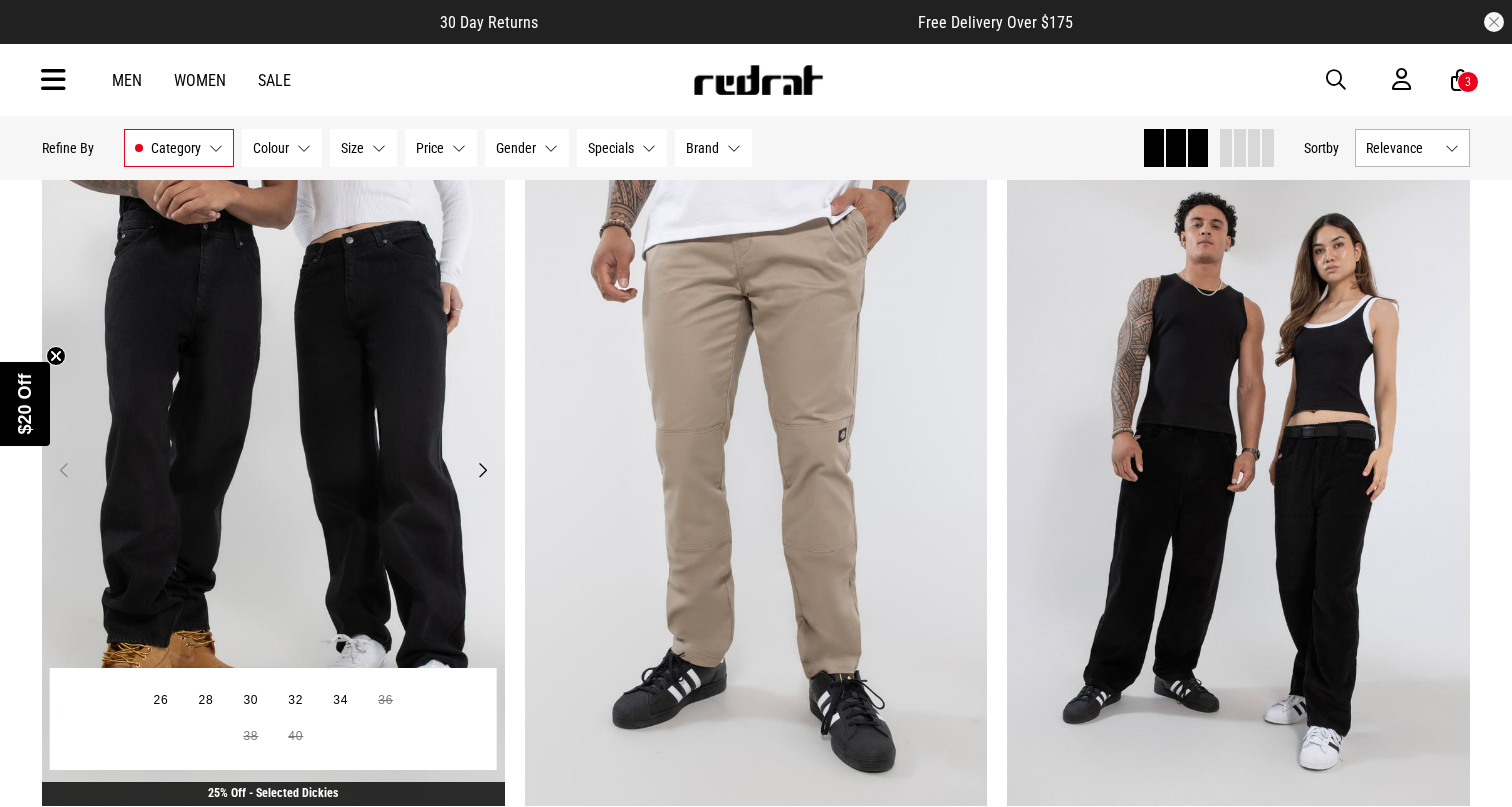 scroll, scrollTop: 11381, scrollLeft: 0, axis: vertical 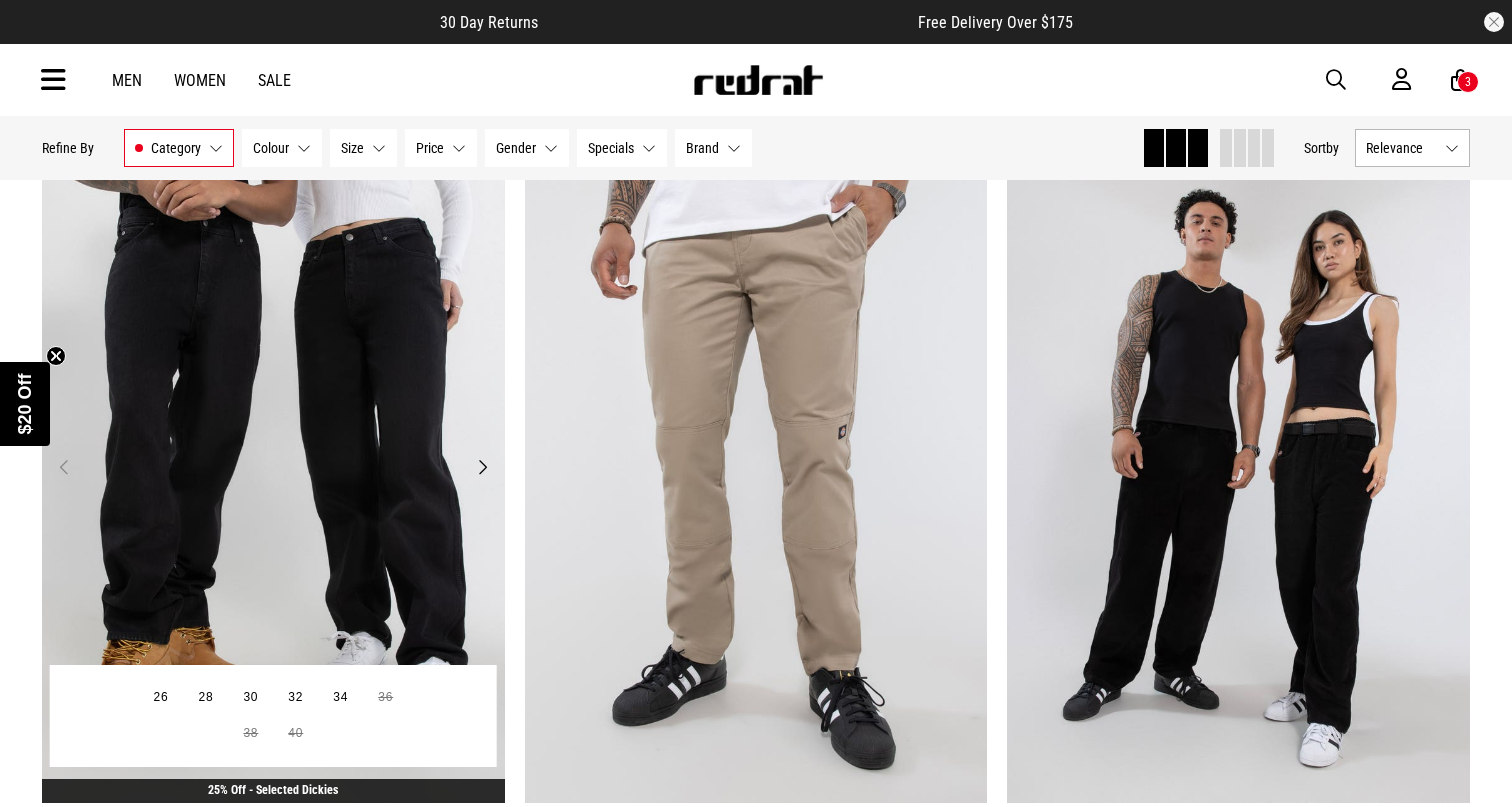 click on "Next" at bounding box center (482, 467) 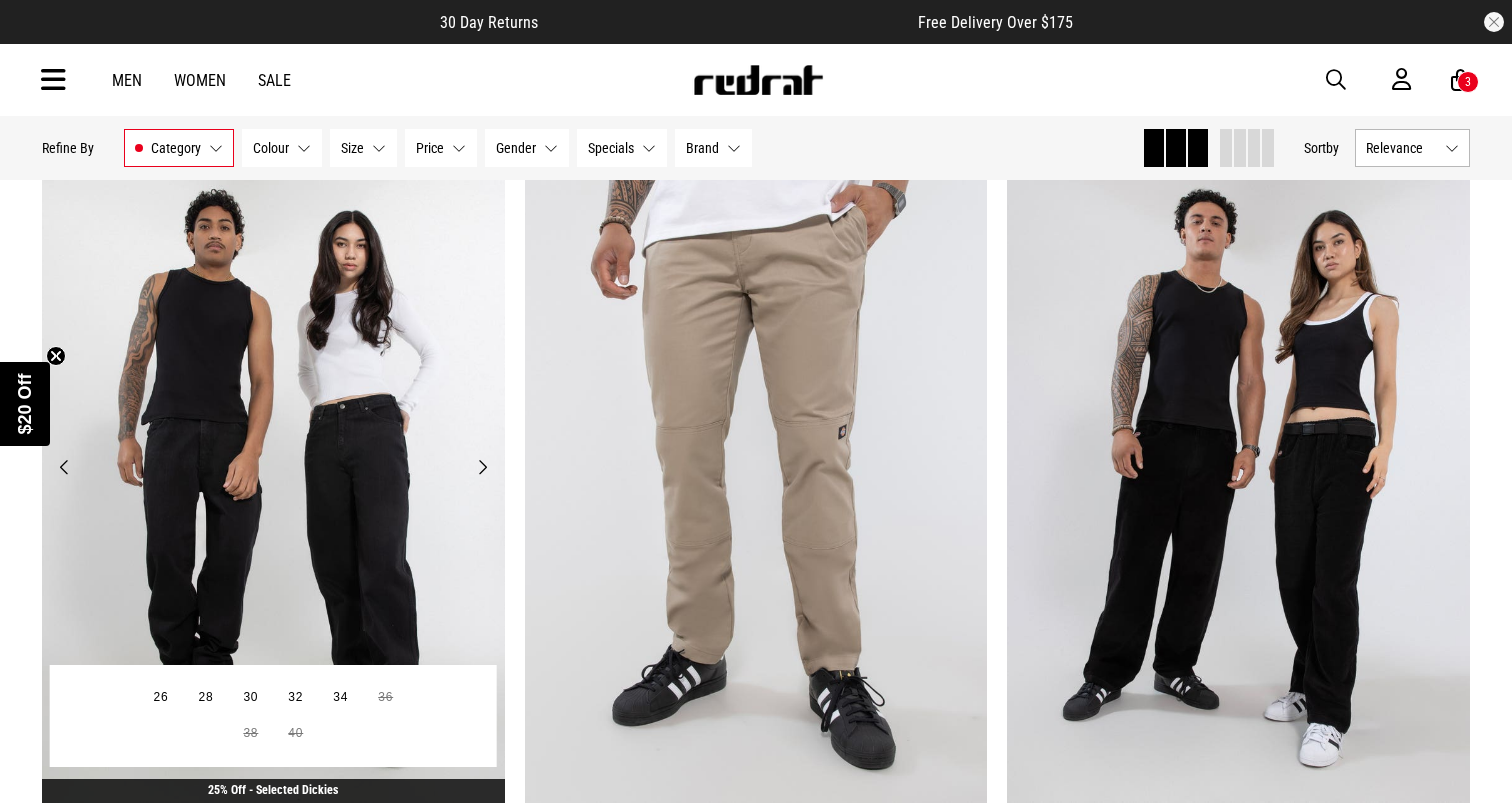 click on "Next" at bounding box center [482, 467] 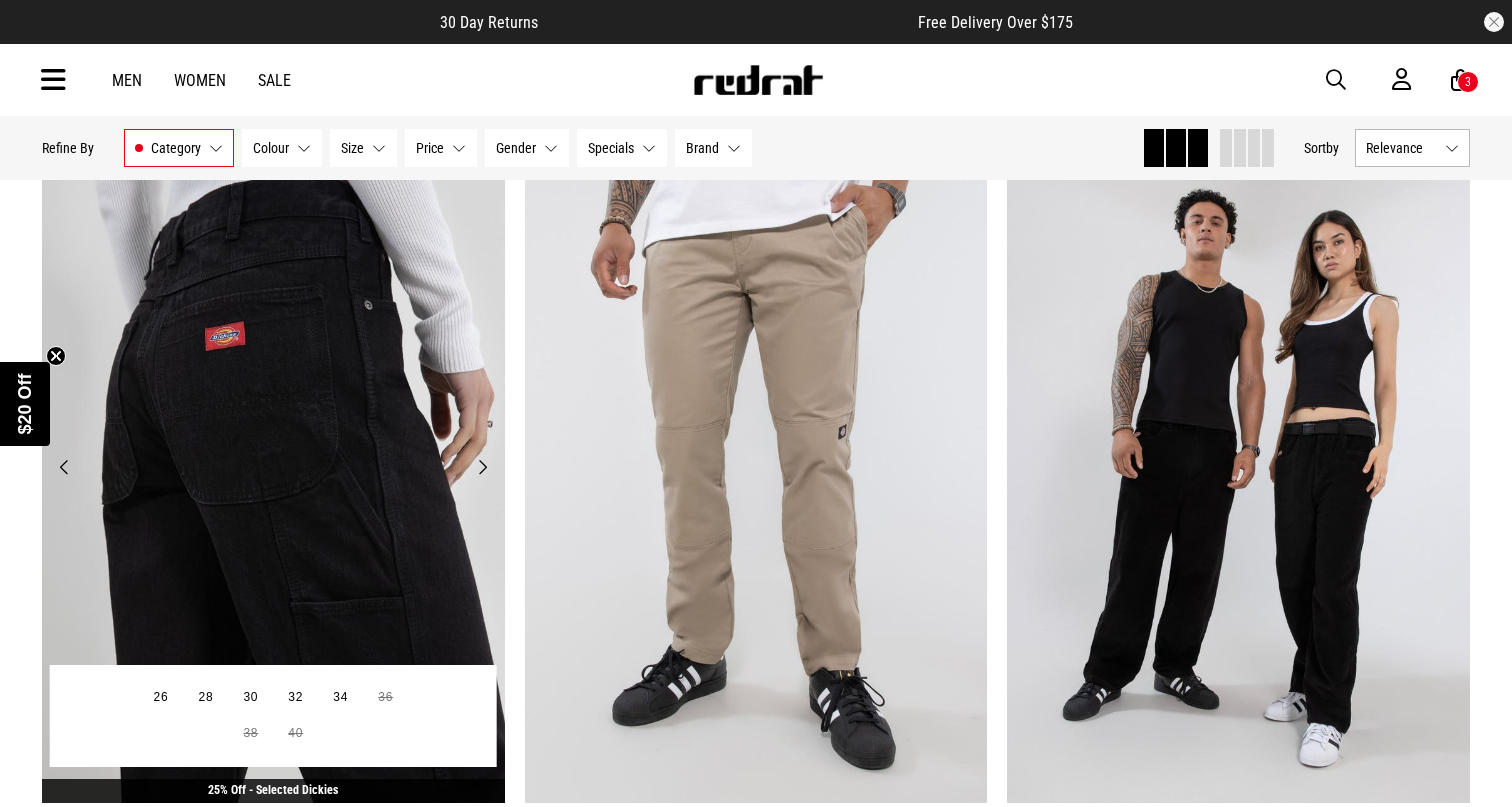 click on "Next" at bounding box center [482, 467] 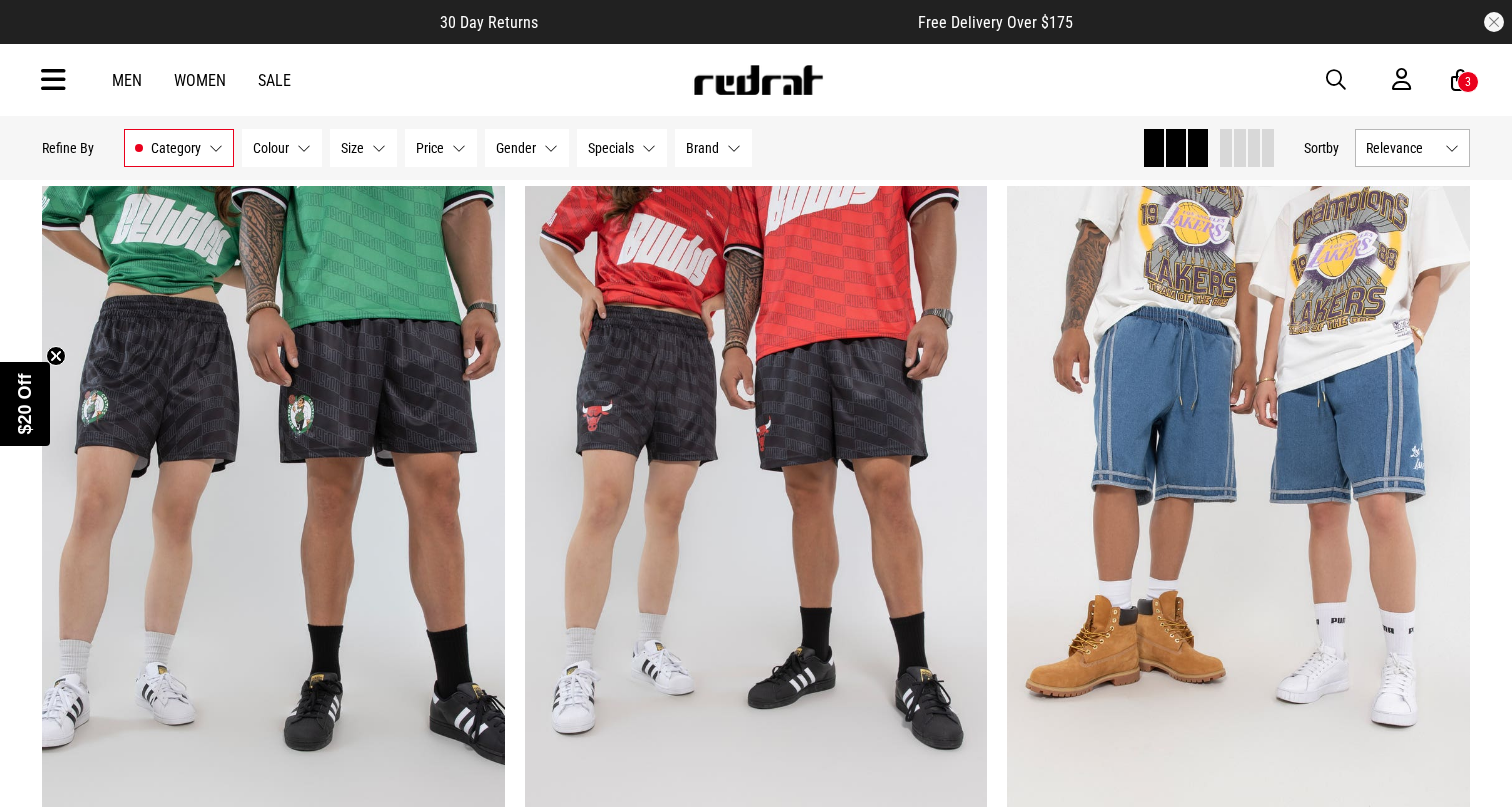 scroll, scrollTop: 12244, scrollLeft: 0, axis: vertical 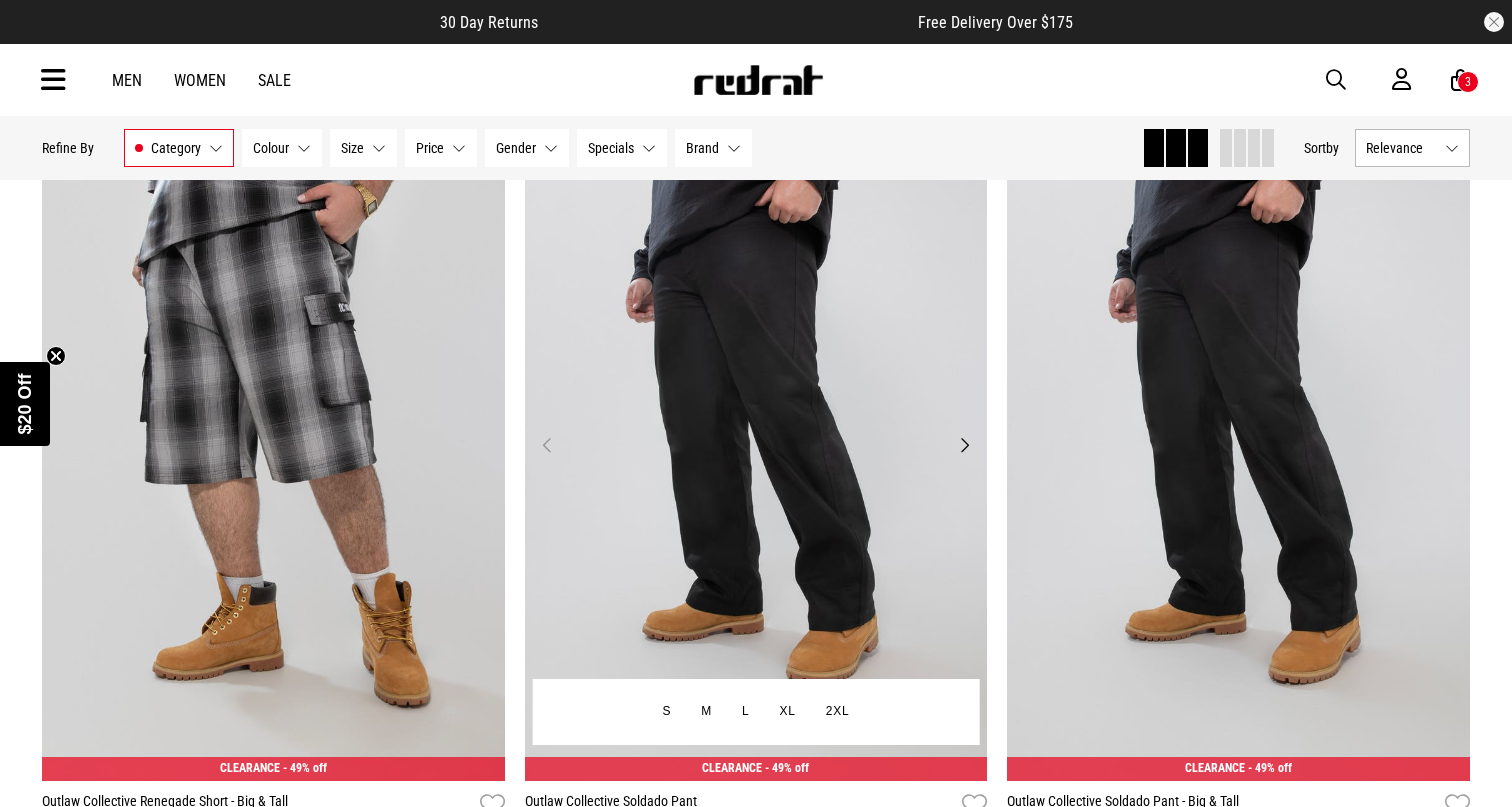 click on "Next" at bounding box center (964, 445) 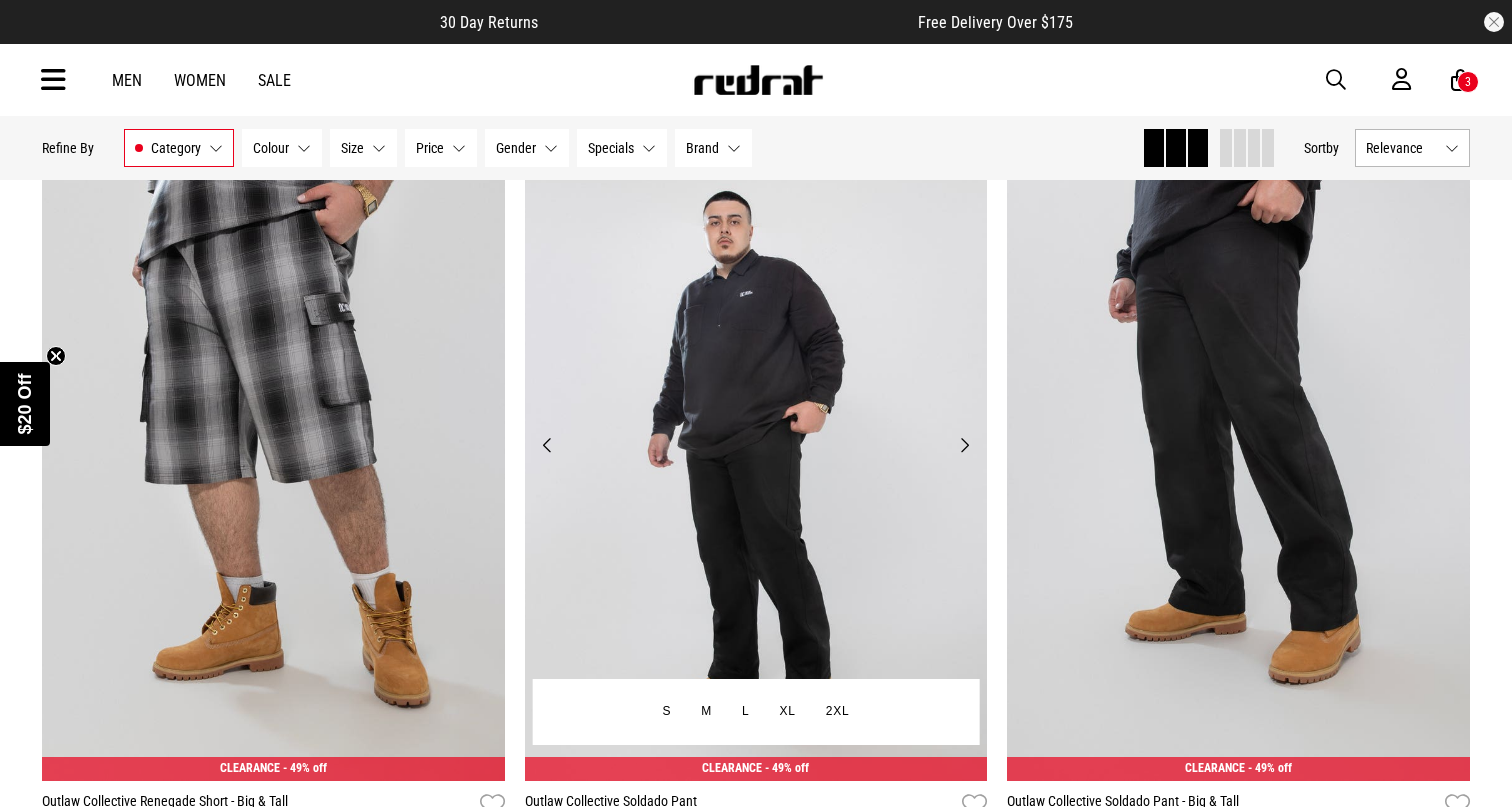 click on "Next" at bounding box center [964, 445] 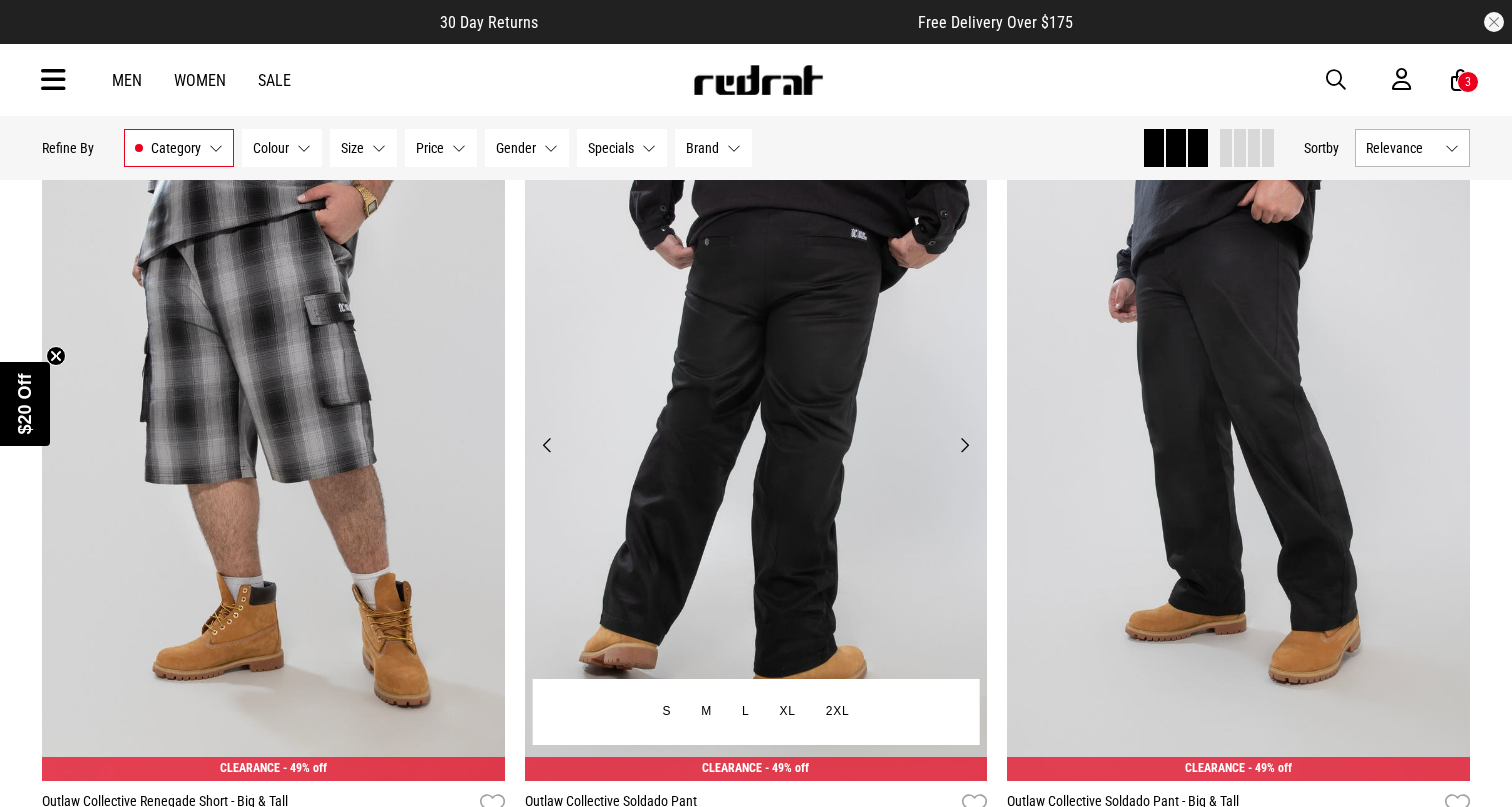 click on "Next" at bounding box center (964, 445) 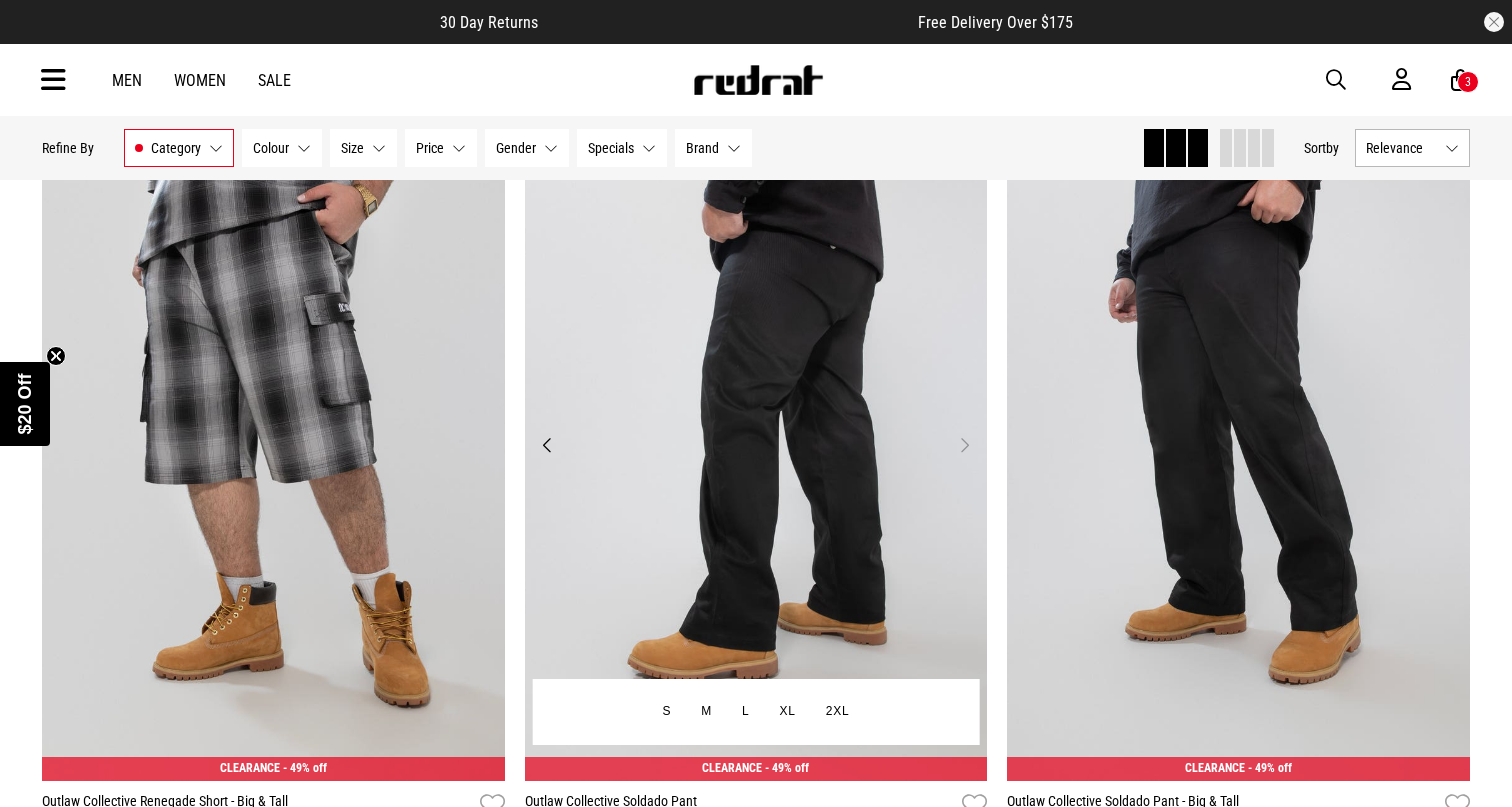 click on "Next" at bounding box center [964, 445] 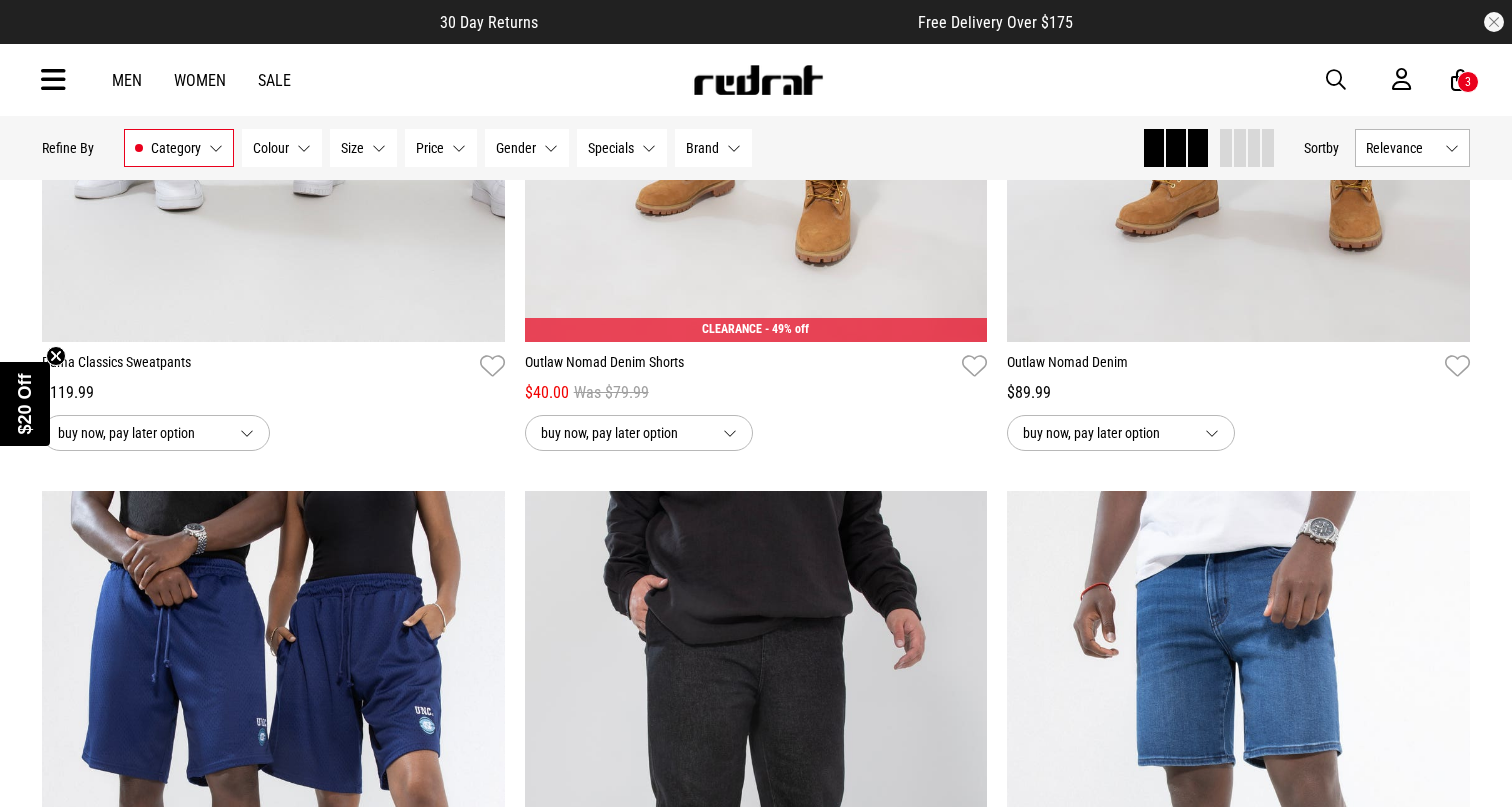 scroll, scrollTop: 18272, scrollLeft: 0, axis: vertical 